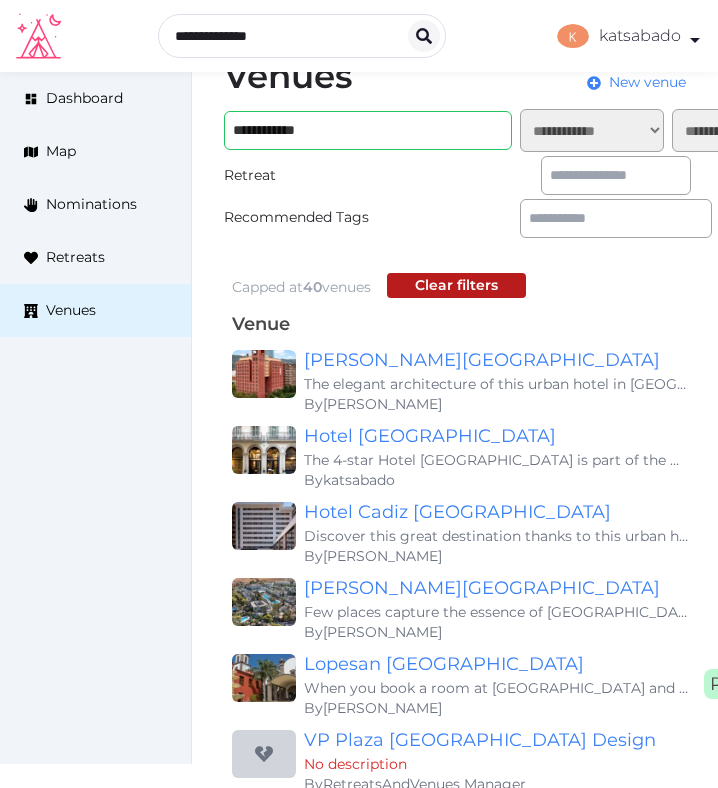scroll, scrollTop: 0, scrollLeft: 0, axis: both 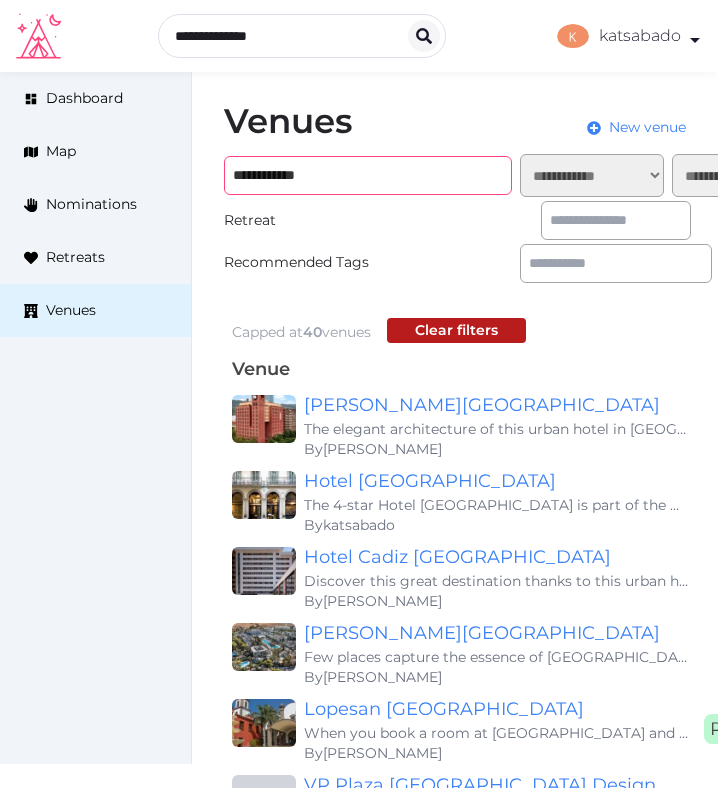 click on "**********" at bounding box center [368, 175] 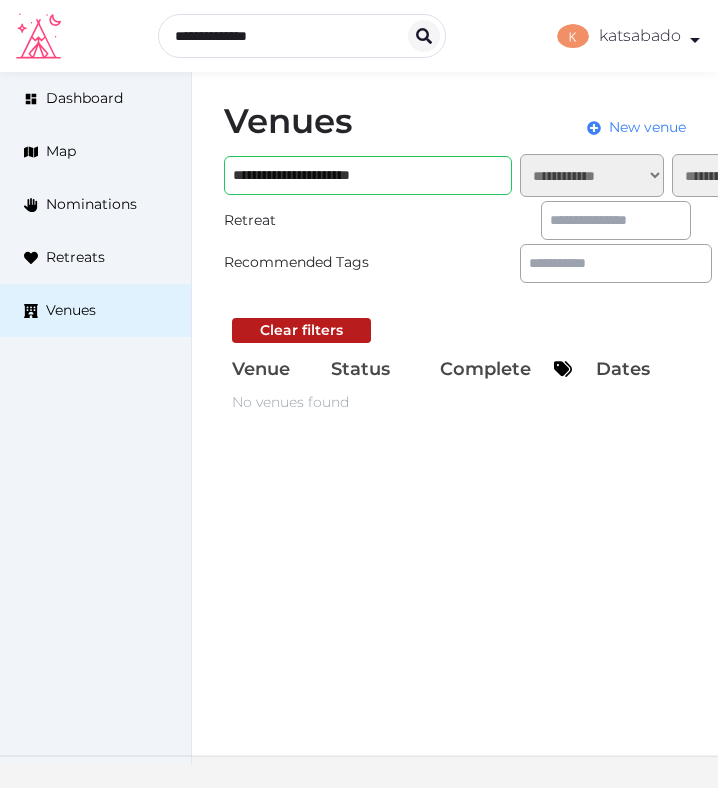 scroll, scrollTop: 0, scrollLeft: 0, axis: both 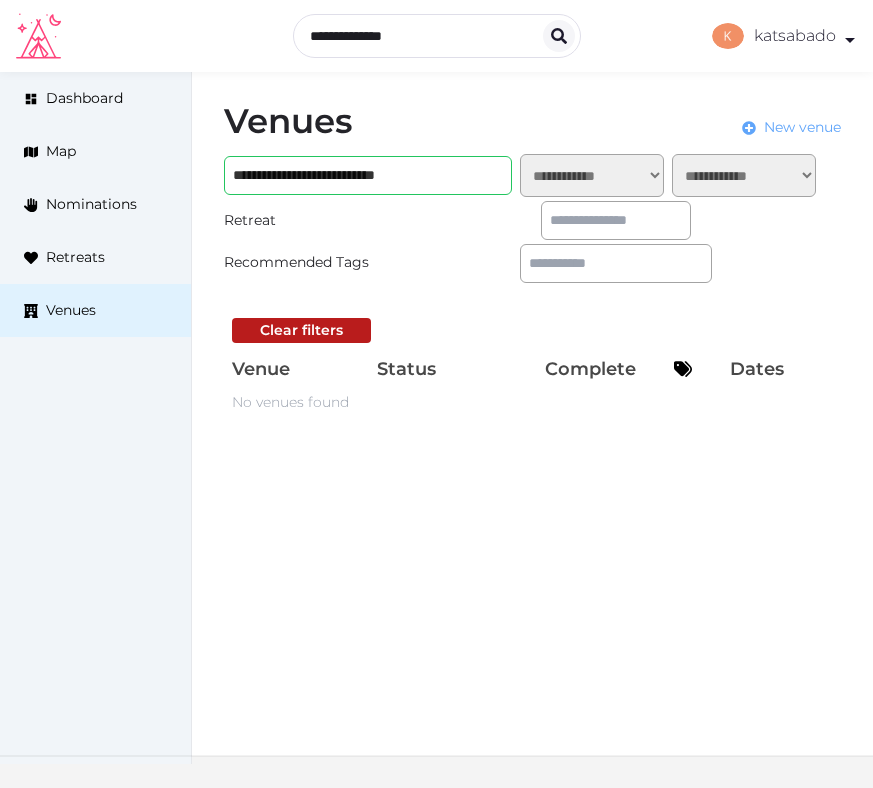 click on "New venue" at bounding box center [802, 127] 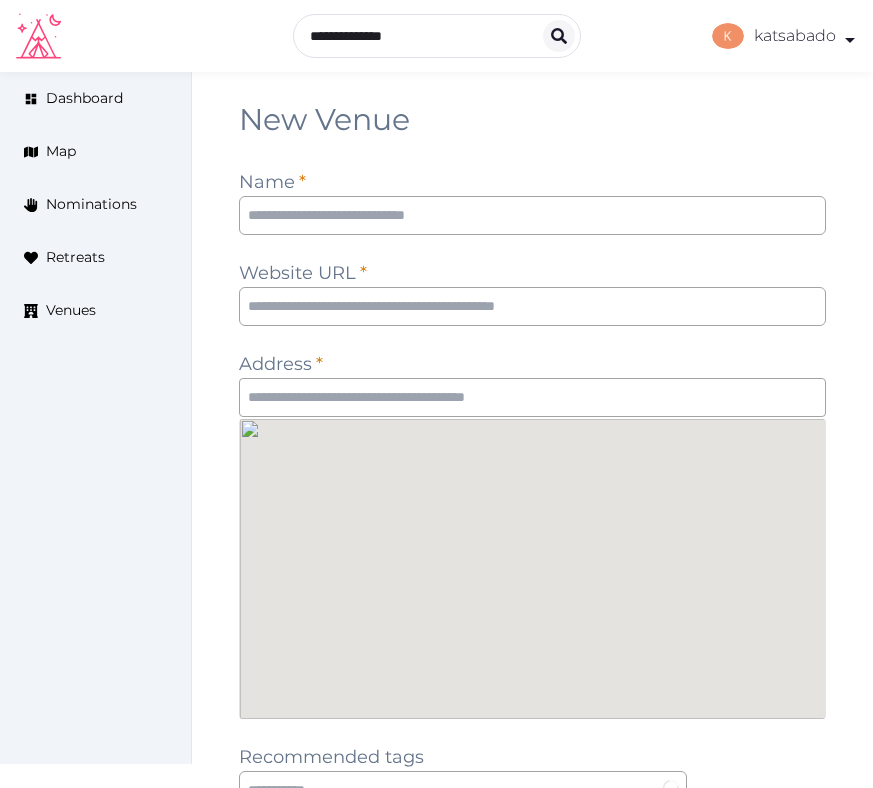 scroll, scrollTop: 0, scrollLeft: 0, axis: both 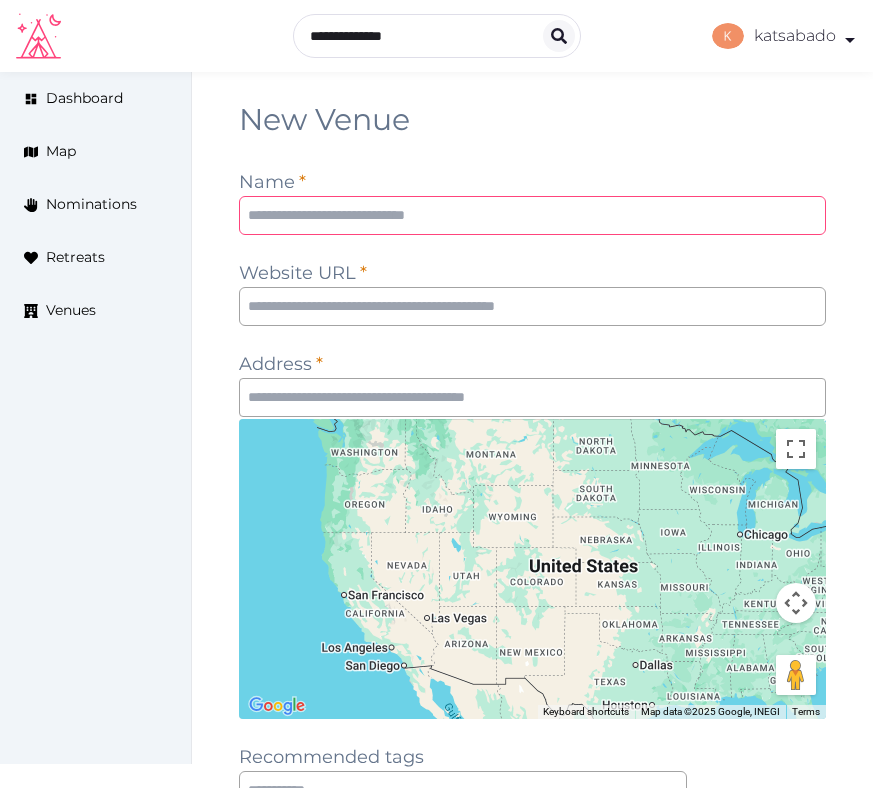 click at bounding box center (532, 215) 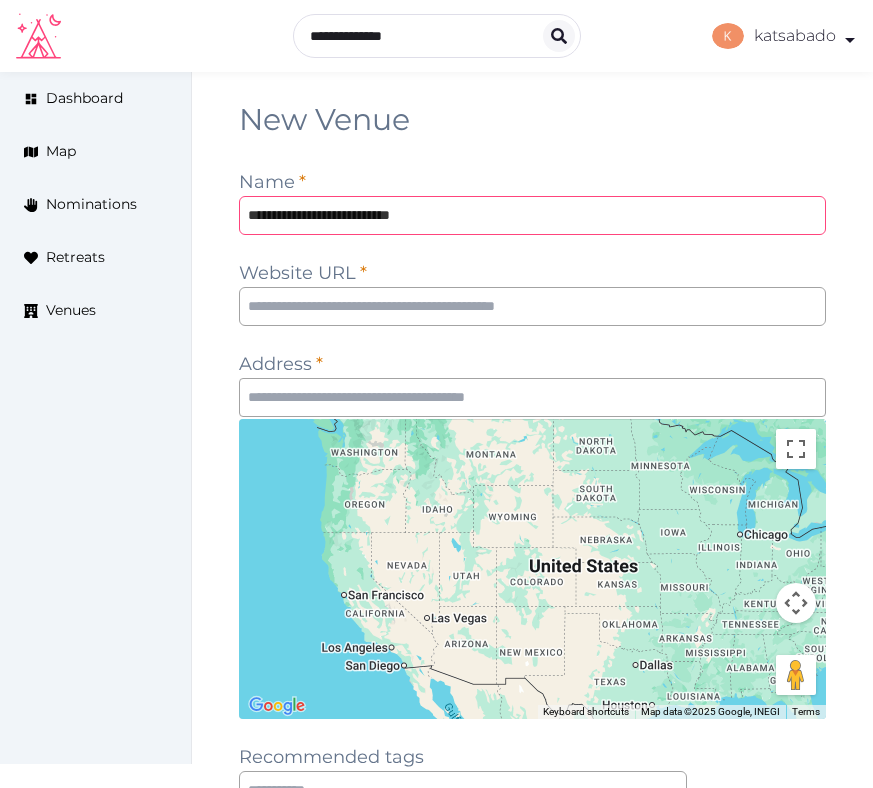 type on "**********" 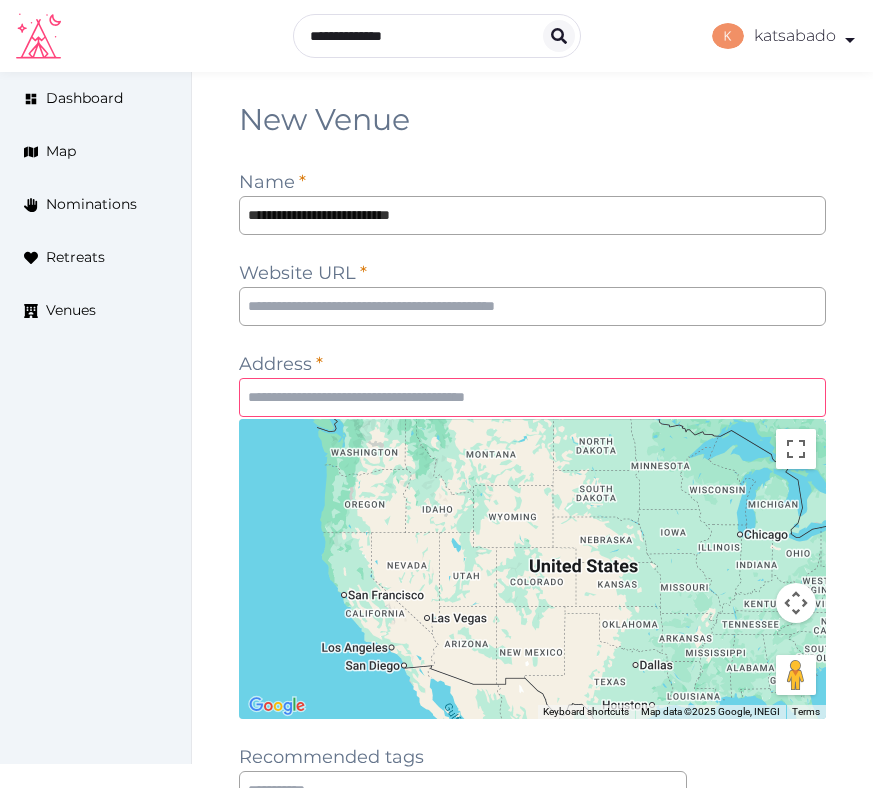 click at bounding box center (532, 397) 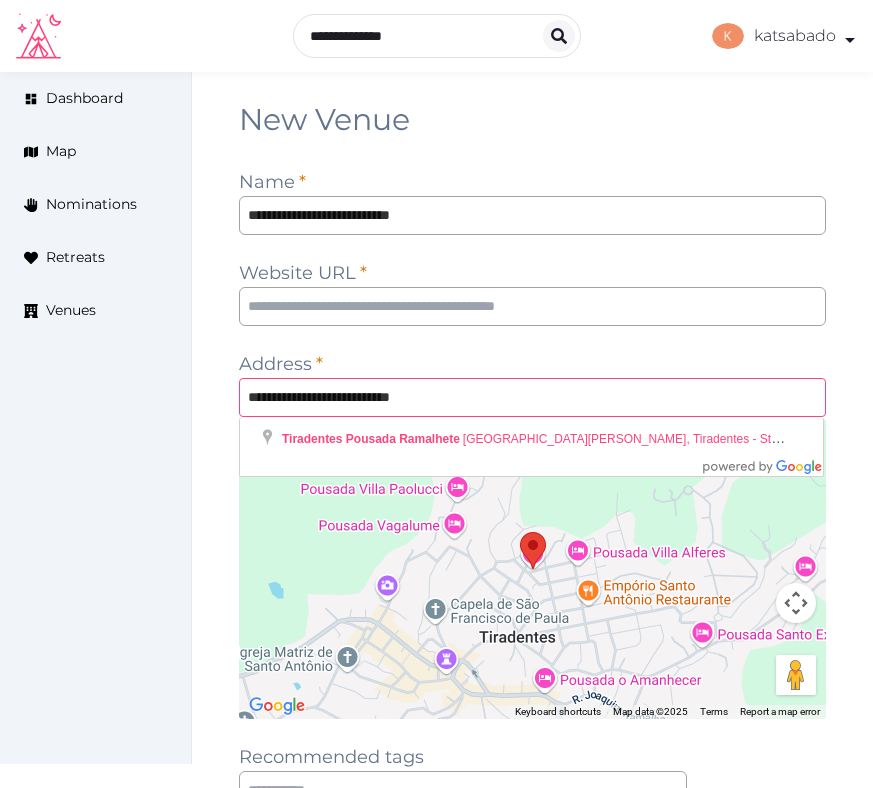 type on "**********" 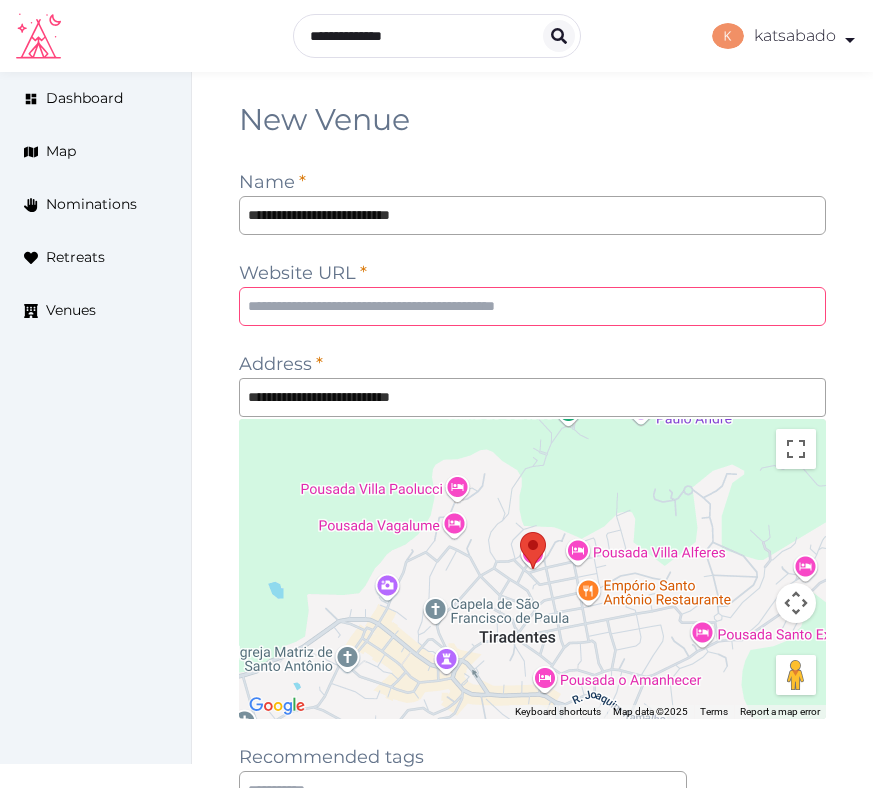 click at bounding box center (532, 306) 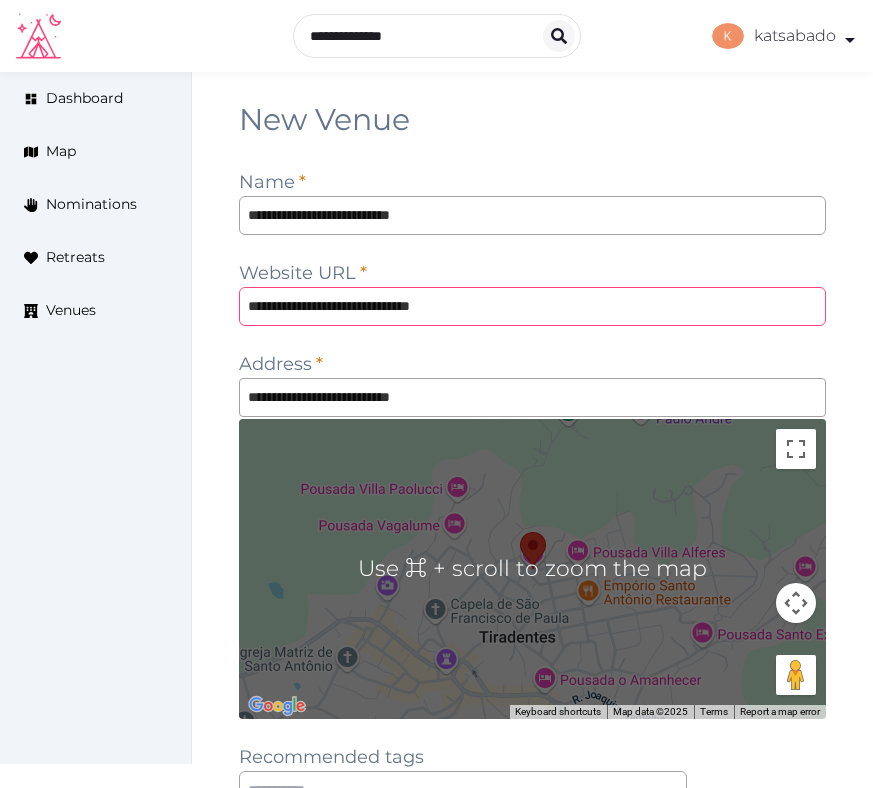 scroll, scrollTop: 267, scrollLeft: 0, axis: vertical 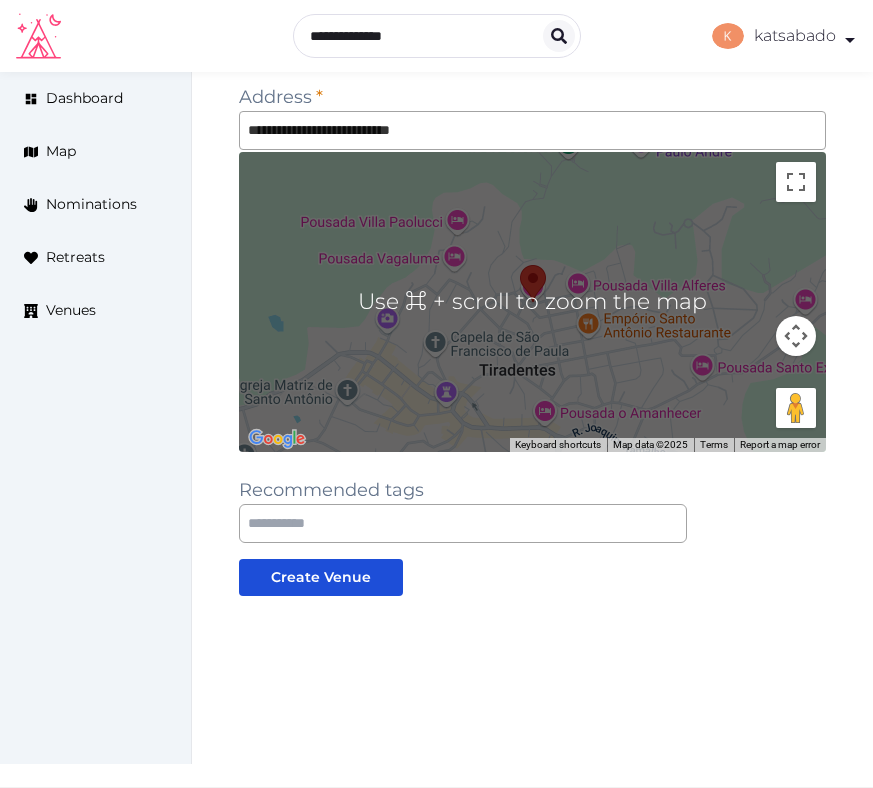 type on "**********" 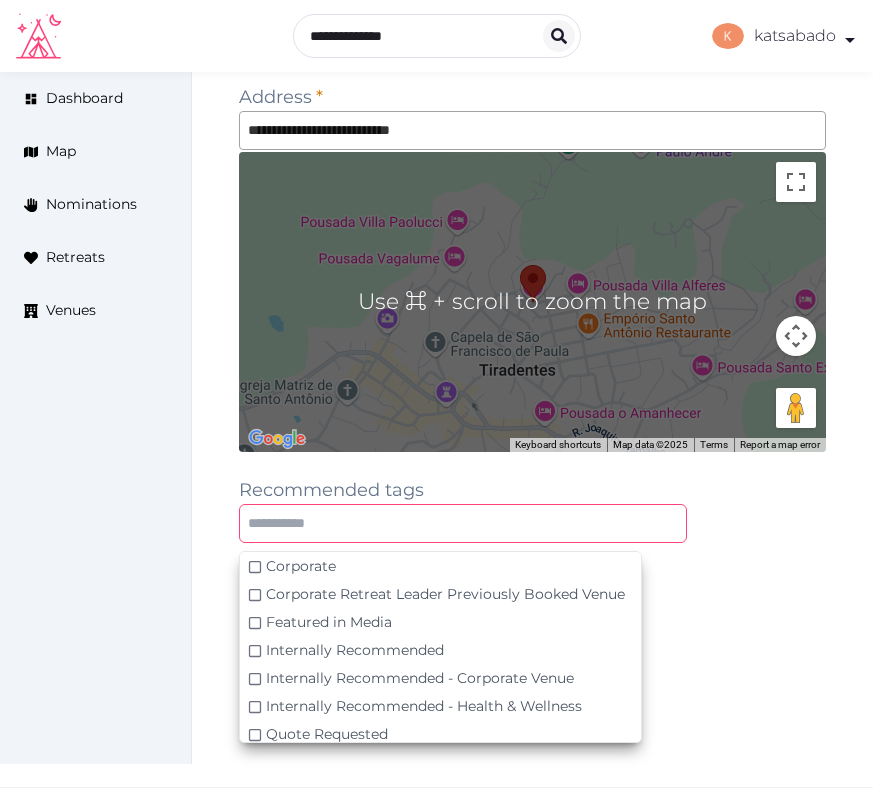 click at bounding box center [463, 523] 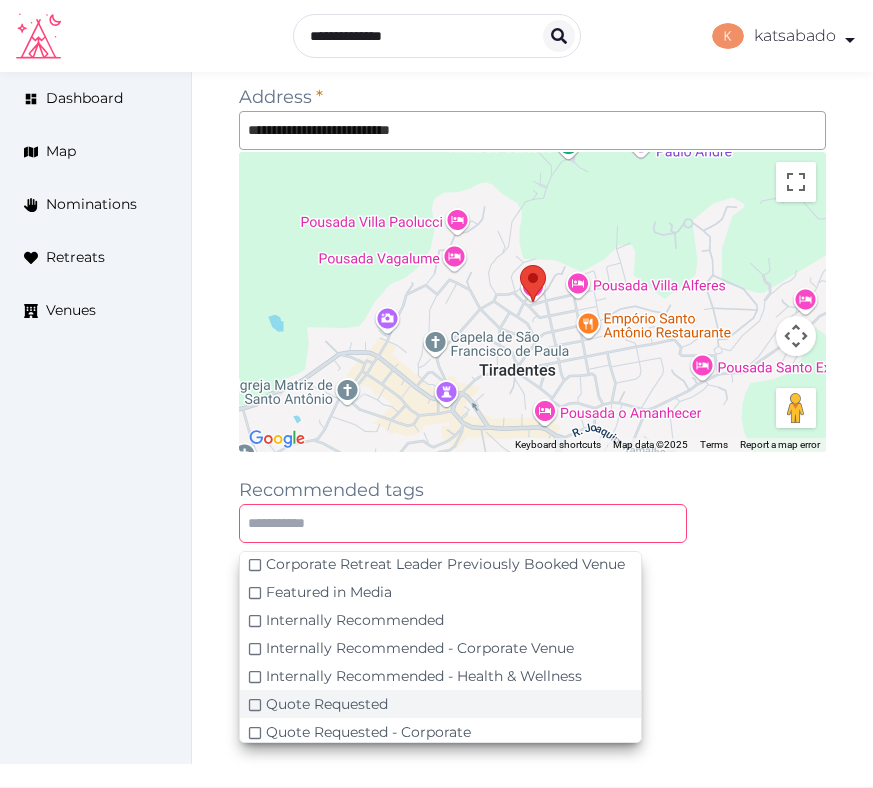 scroll, scrollTop: 45, scrollLeft: 0, axis: vertical 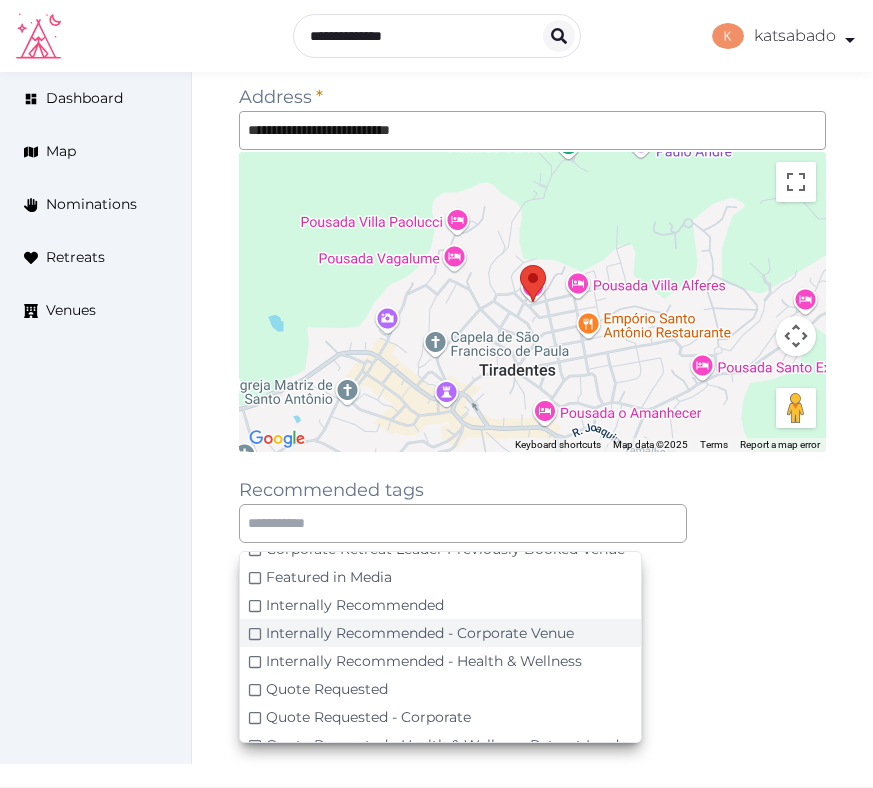 click on "Internally Recommended - Corporate Venue" at bounding box center [420, 633] 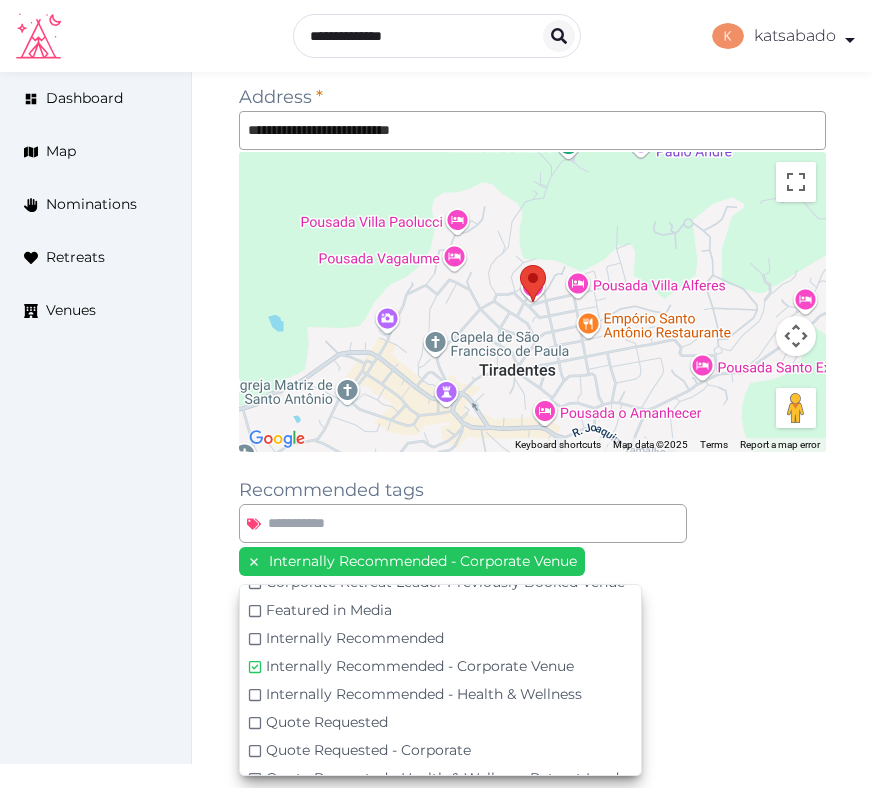 click on "**********" at bounding box center [532, 313] 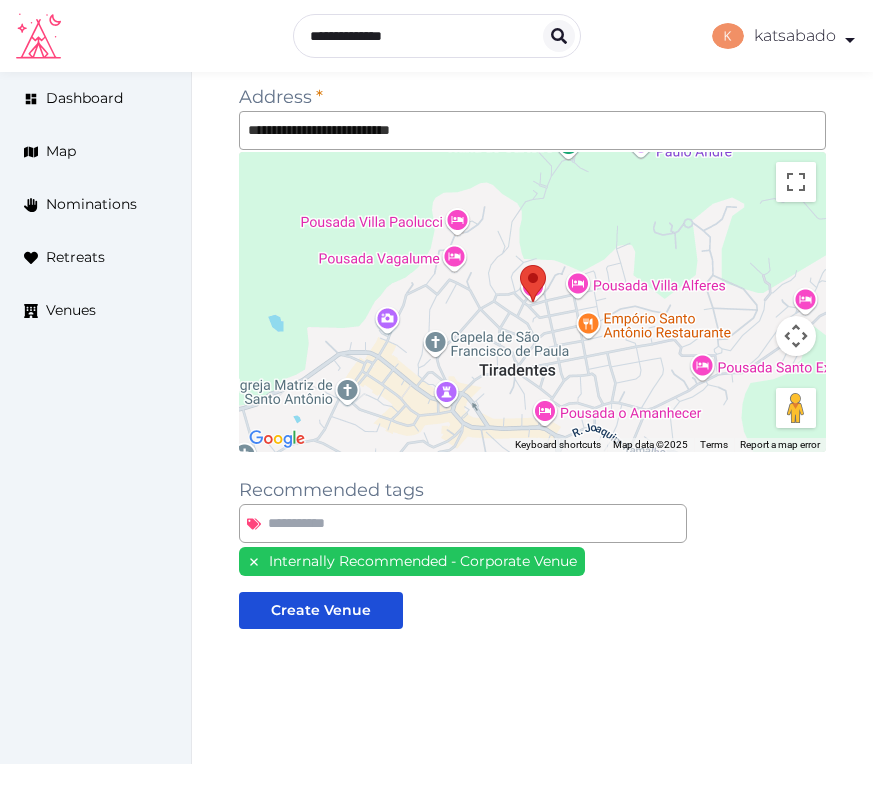 scroll, scrollTop: 44, scrollLeft: 0, axis: vertical 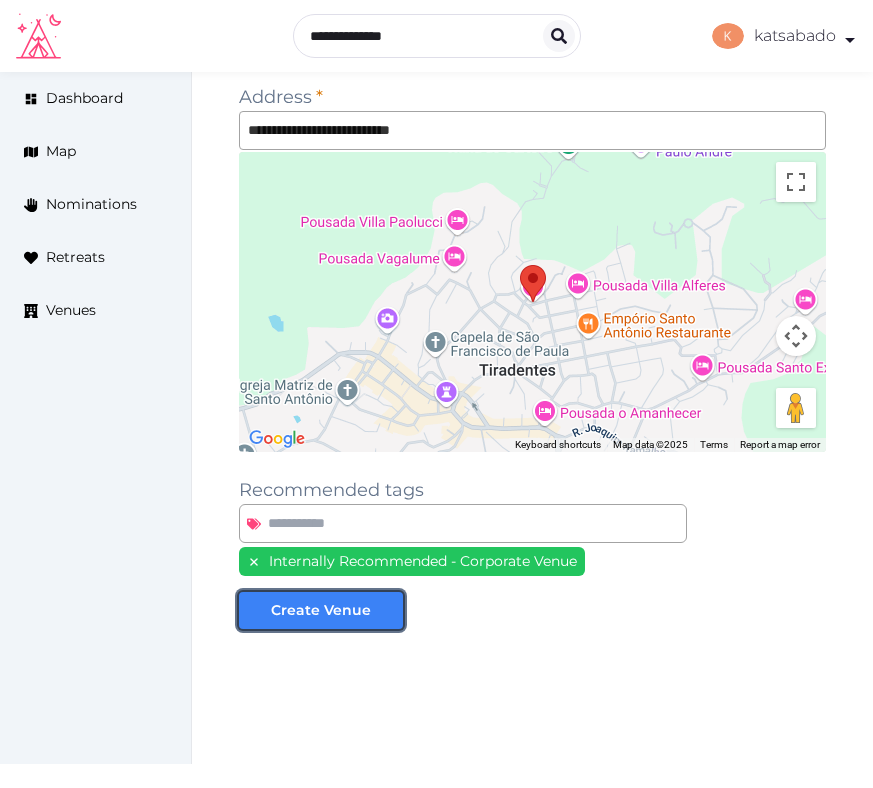 click on "Create Venue" at bounding box center (321, 610) 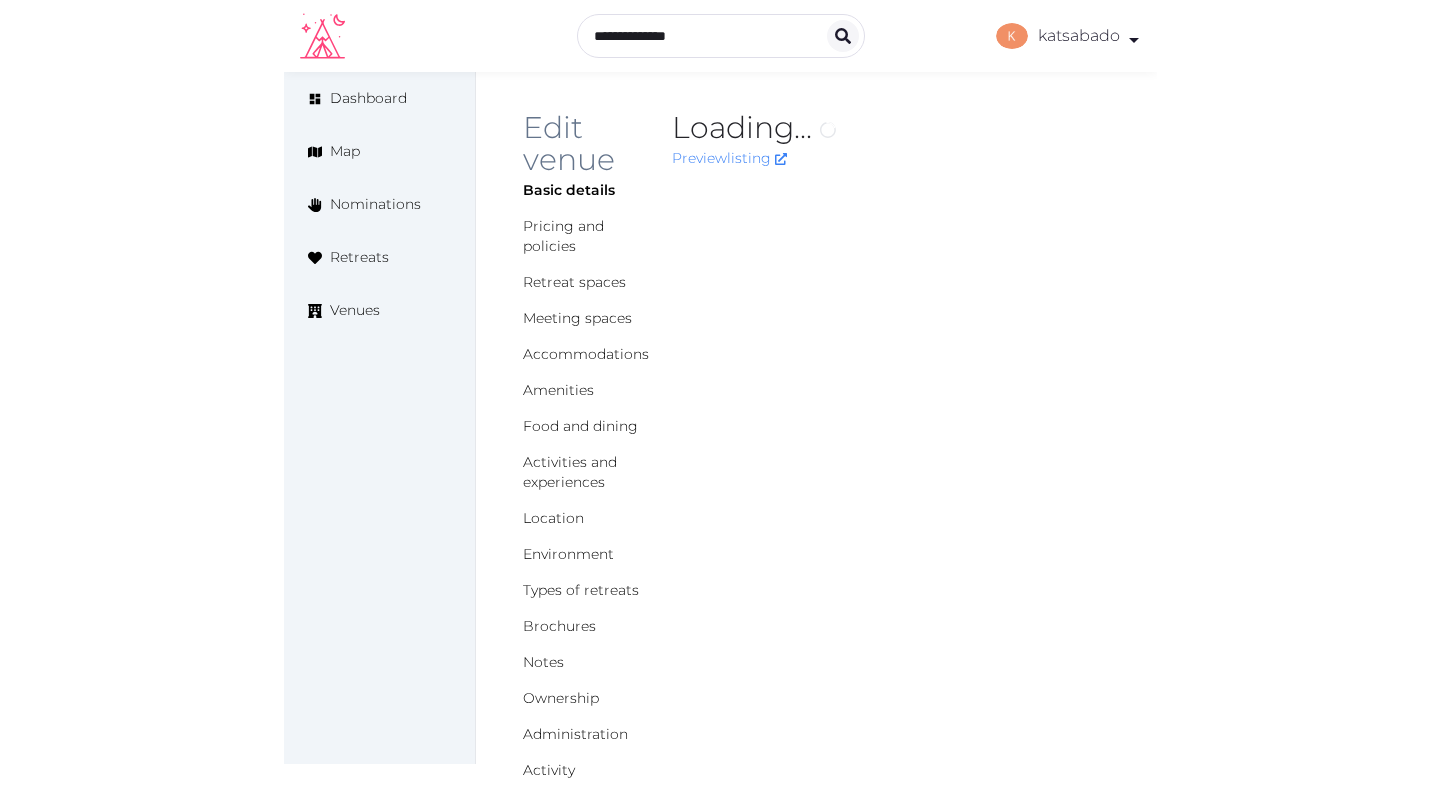 scroll, scrollTop: 0, scrollLeft: 0, axis: both 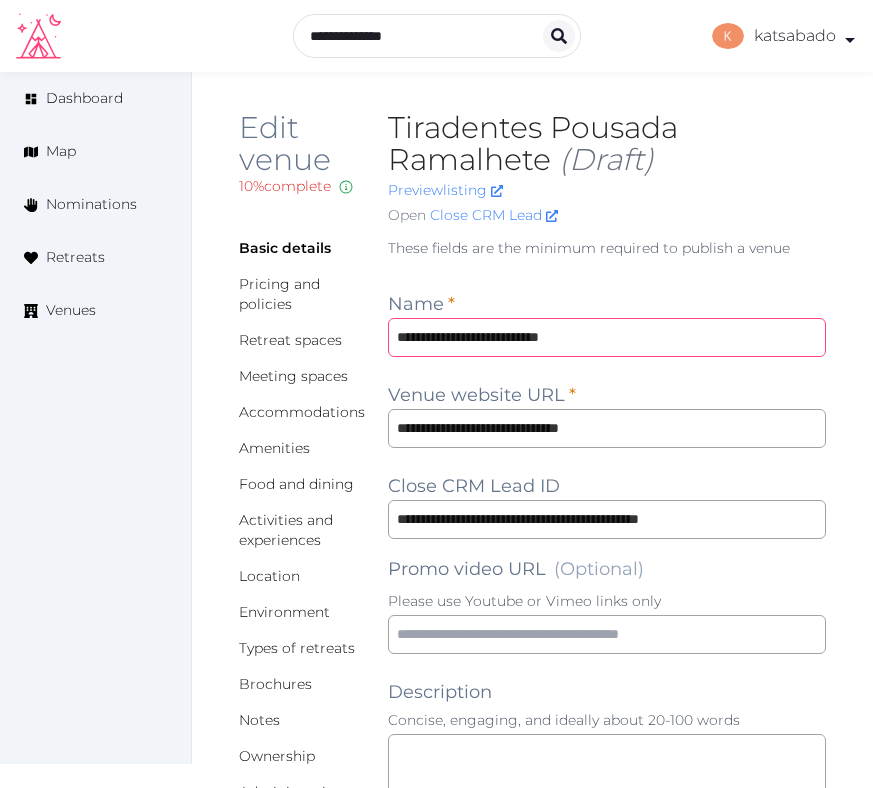 click on "**********" at bounding box center (607, 337) 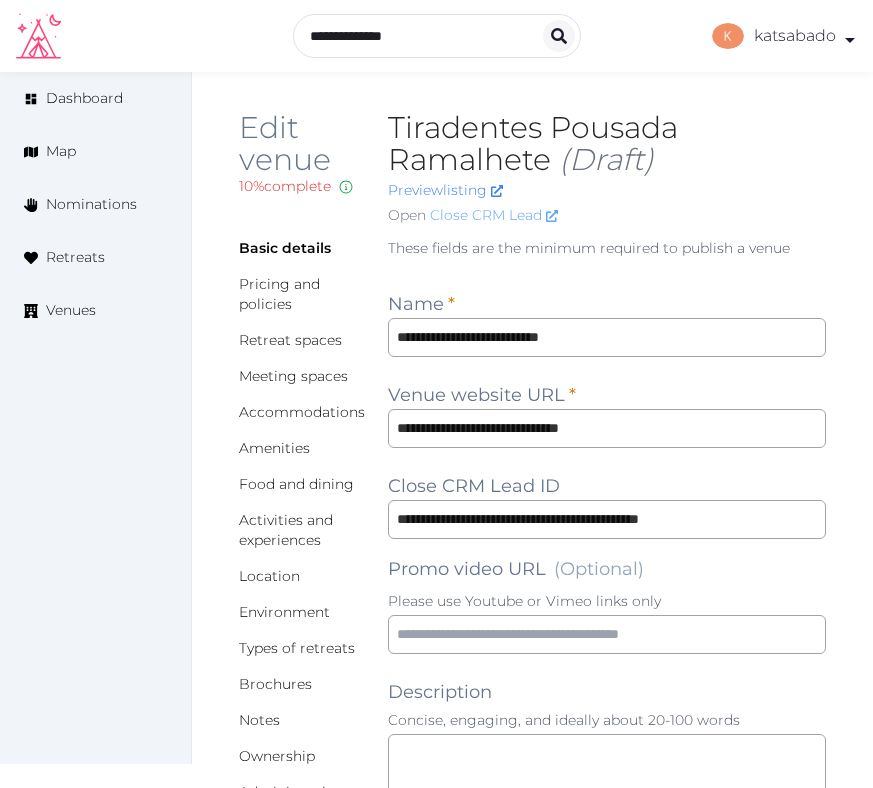 click on "Close CRM Lead" at bounding box center [494, 215] 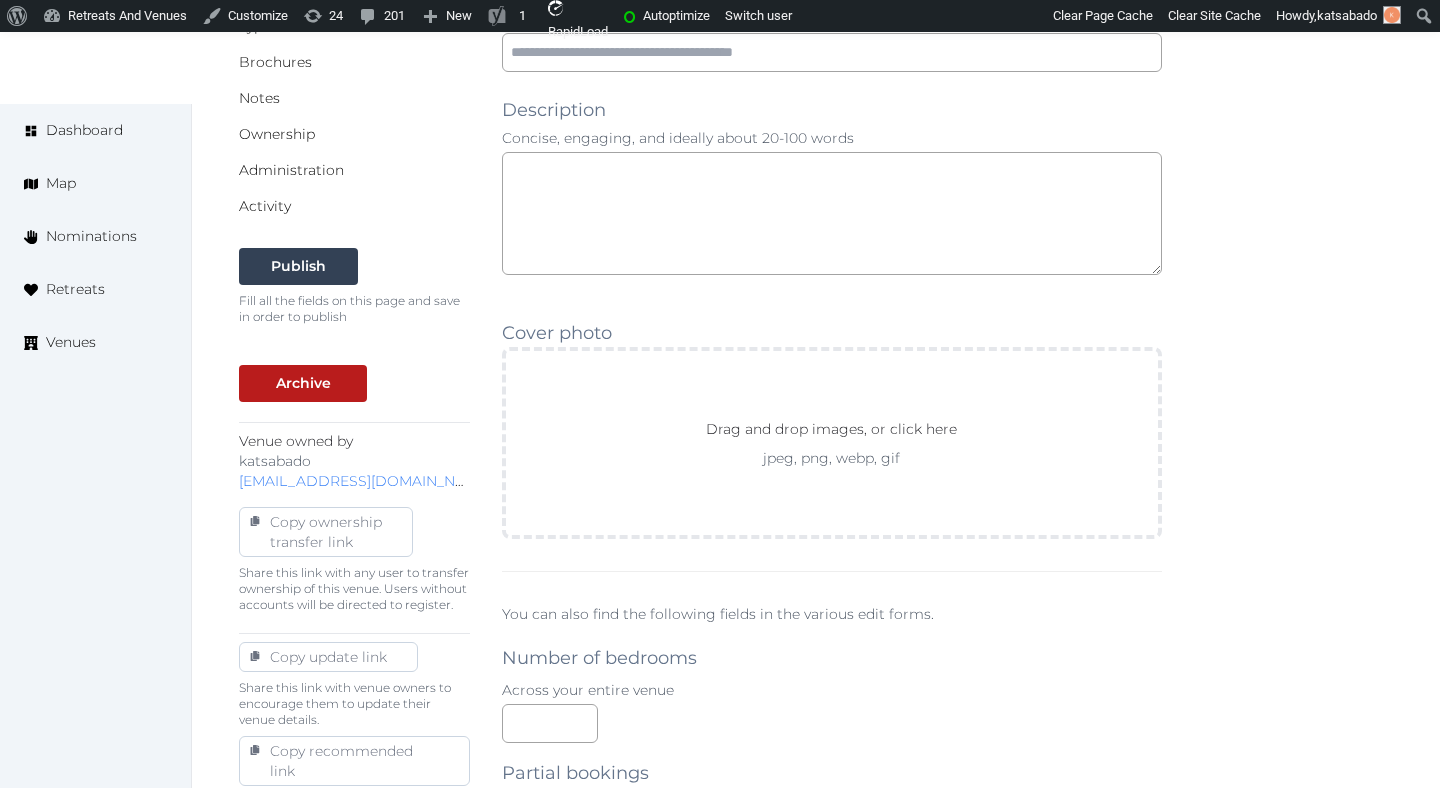 scroll, scrollTop: 600, scrollLeft: 0, axis: vertical 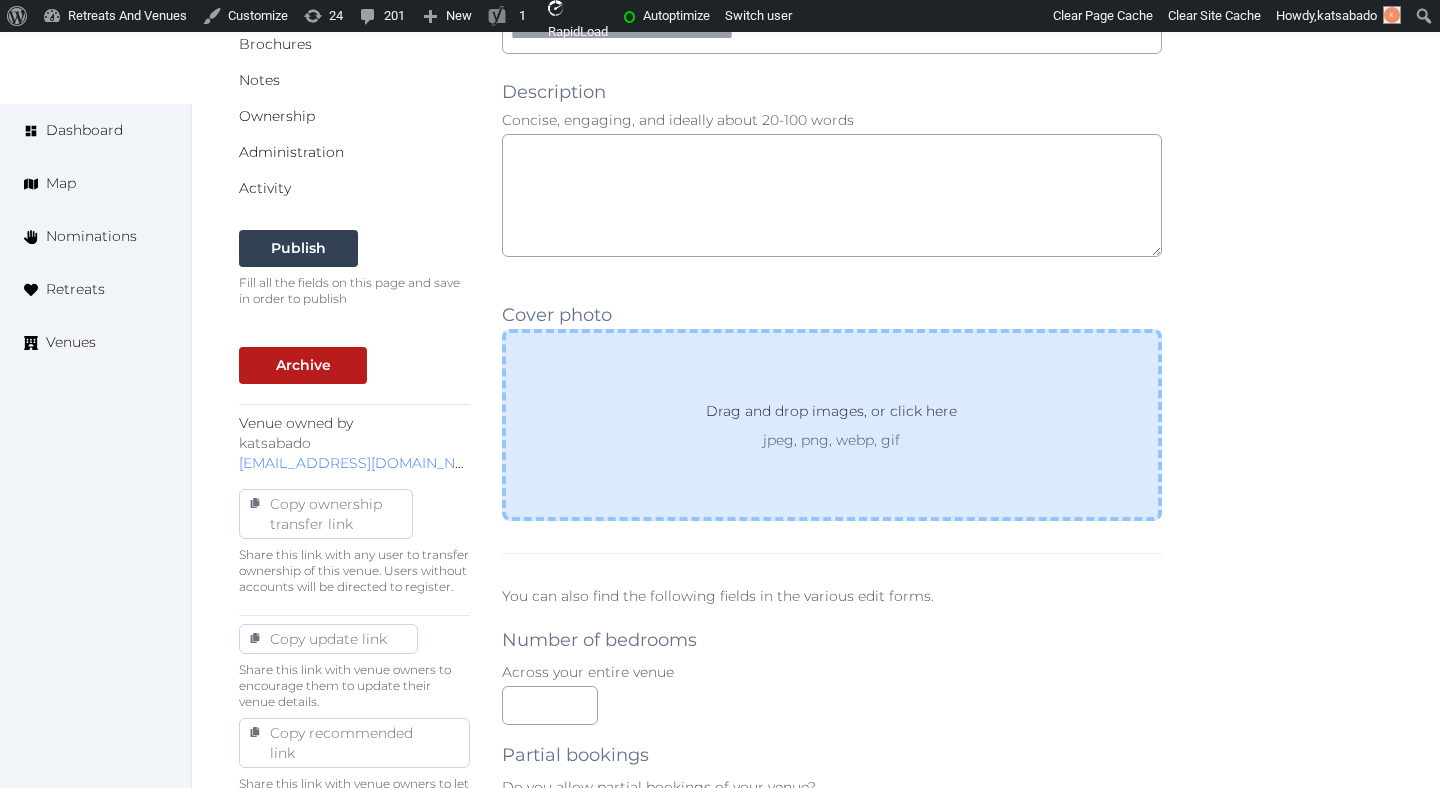 click on "Drag and drop images, or click here jpeg, png, webp, gif" at bounding box center (832, 425) 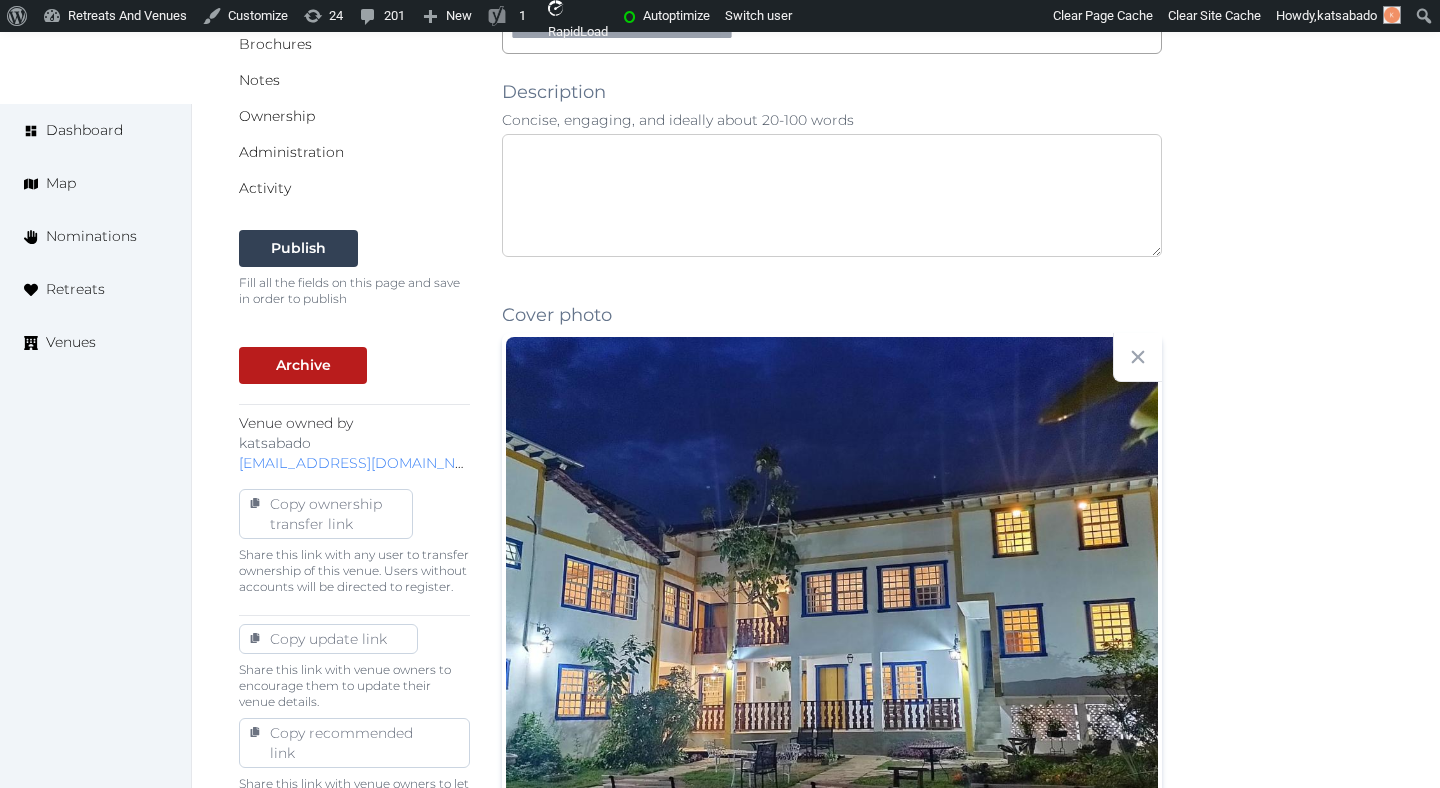 click at bounding box center (832, 195) 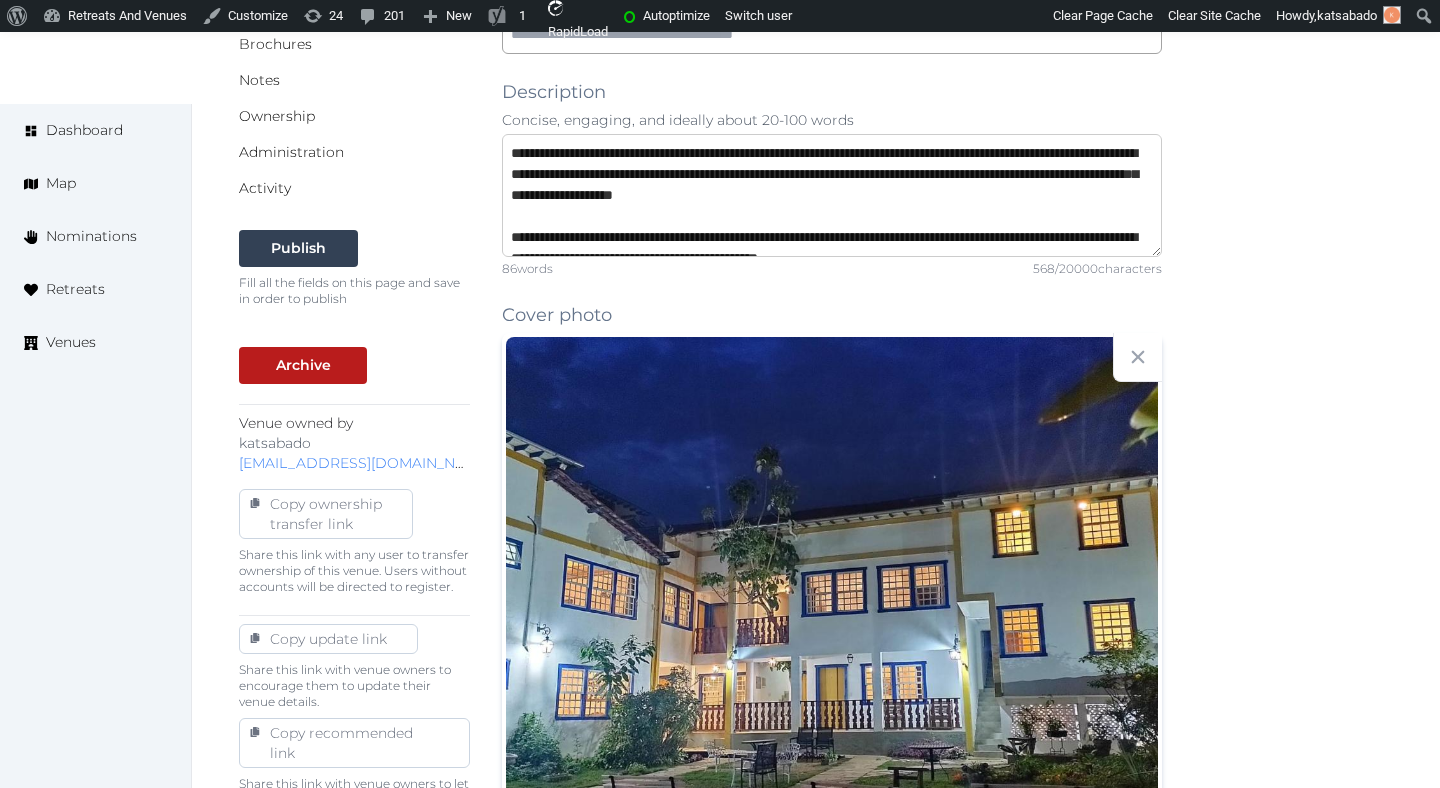 scroll, scrollTop: 84, scrollLeft: 0, axis: vertical 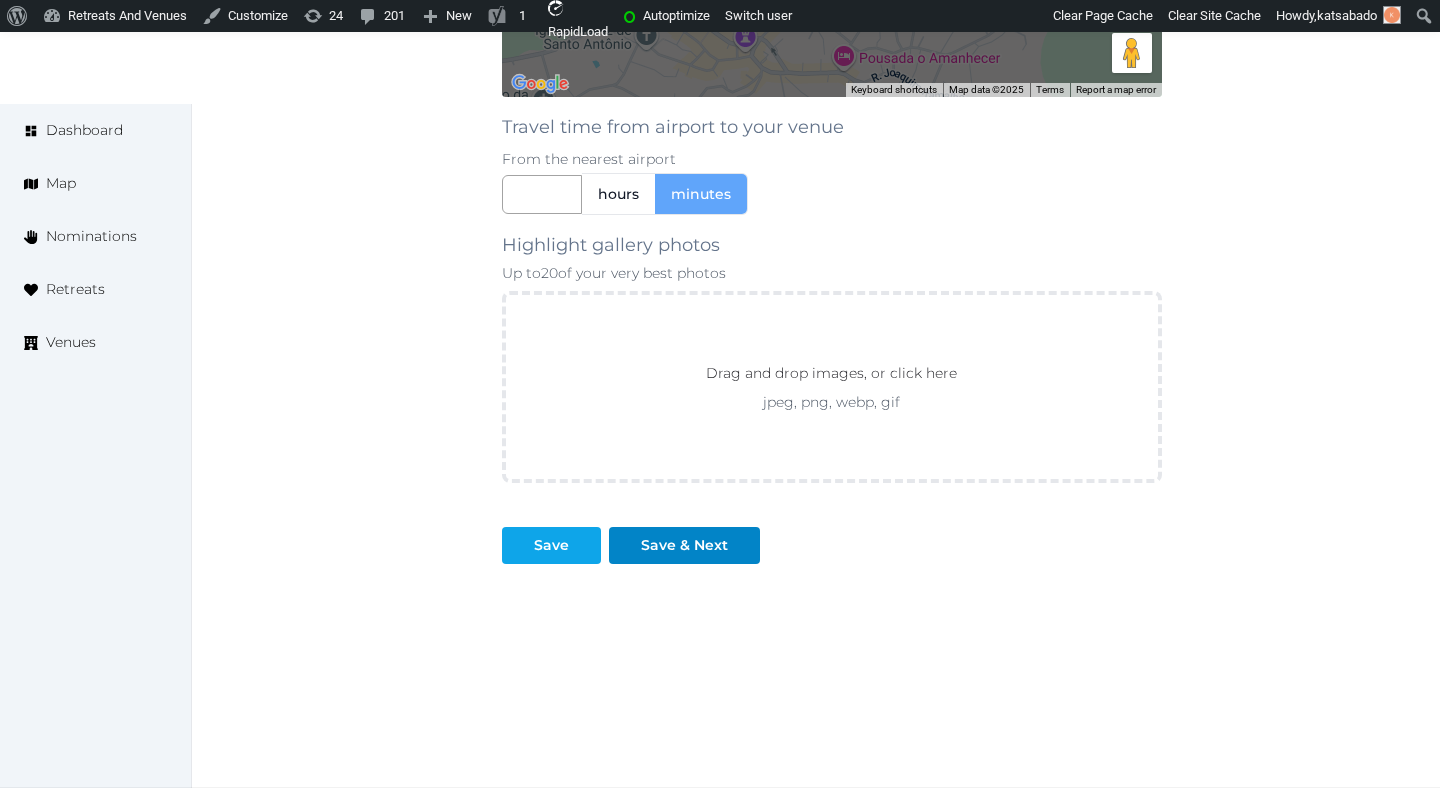 type on "**********" 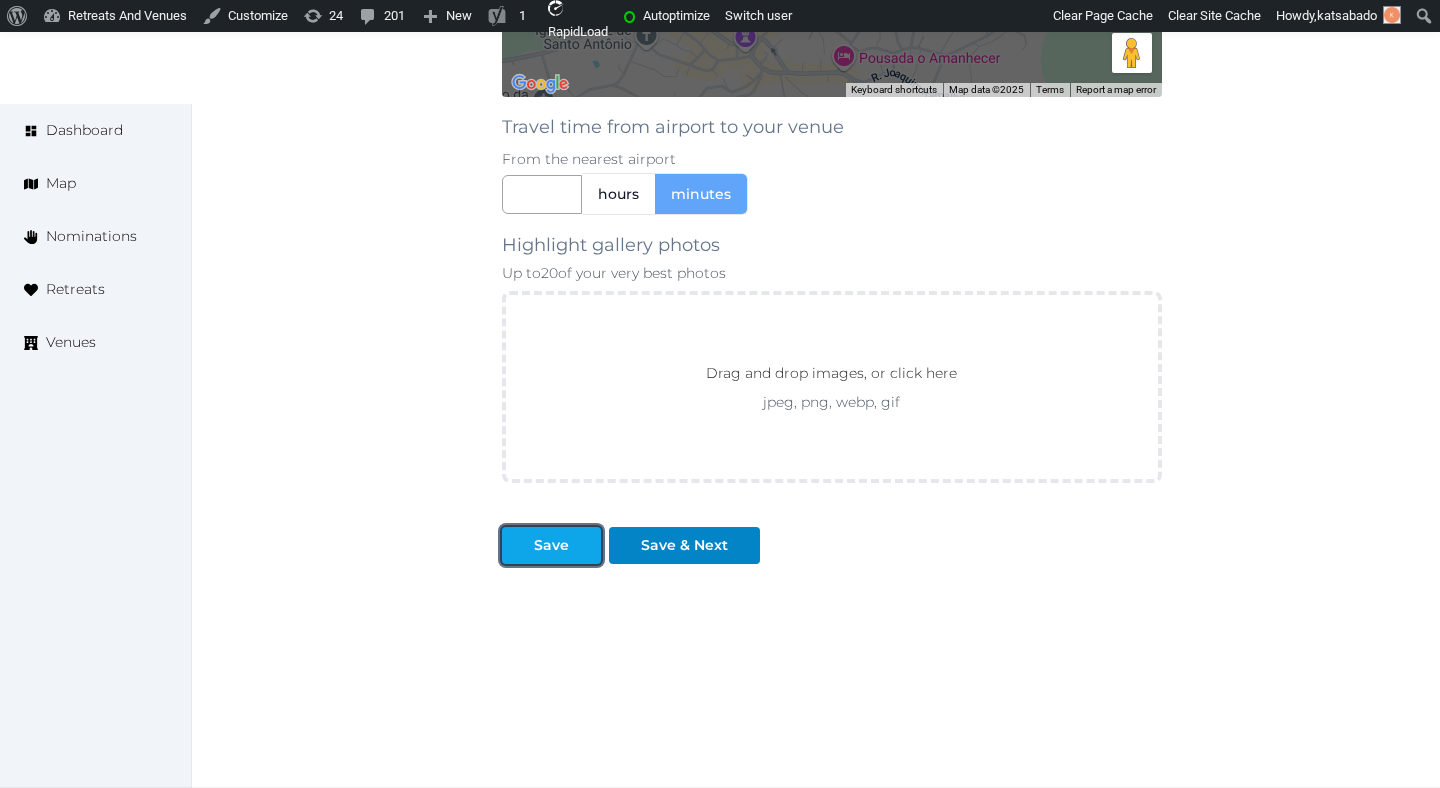 click on "Save" at bounding box center (551, 545) 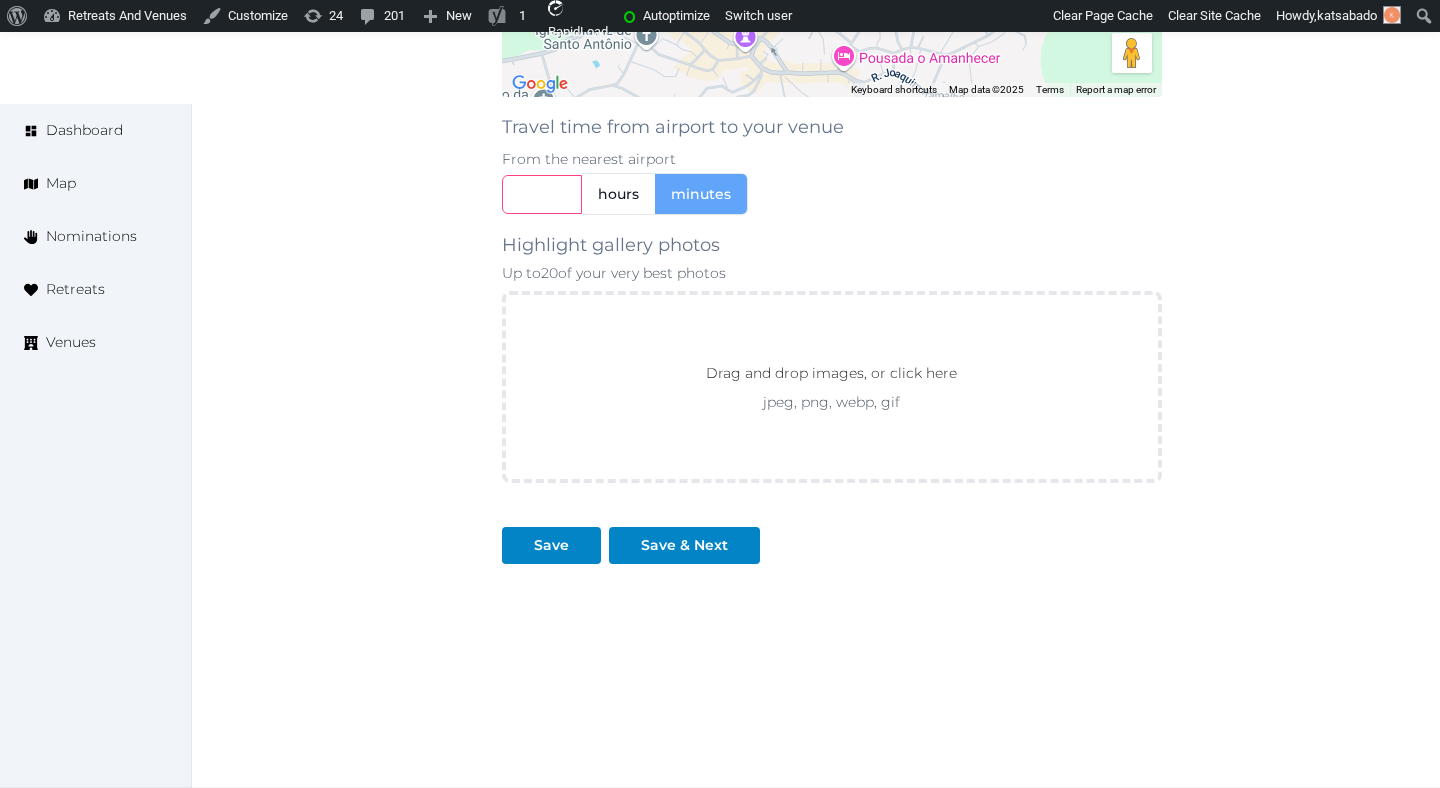 click at bounding box center [542, 194] 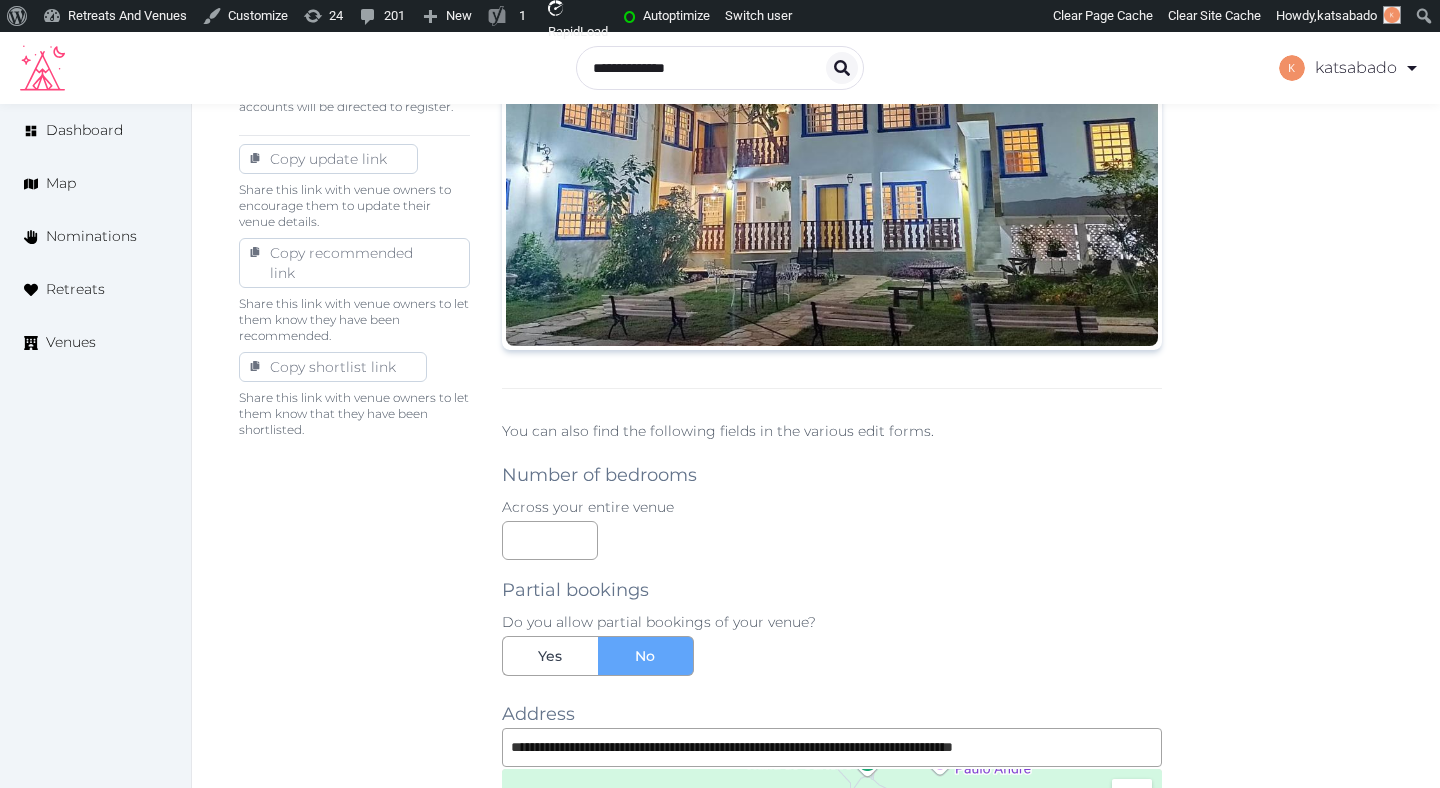 scroll, scrollTop: 1224, scrollLeft: 0, axis: vertical 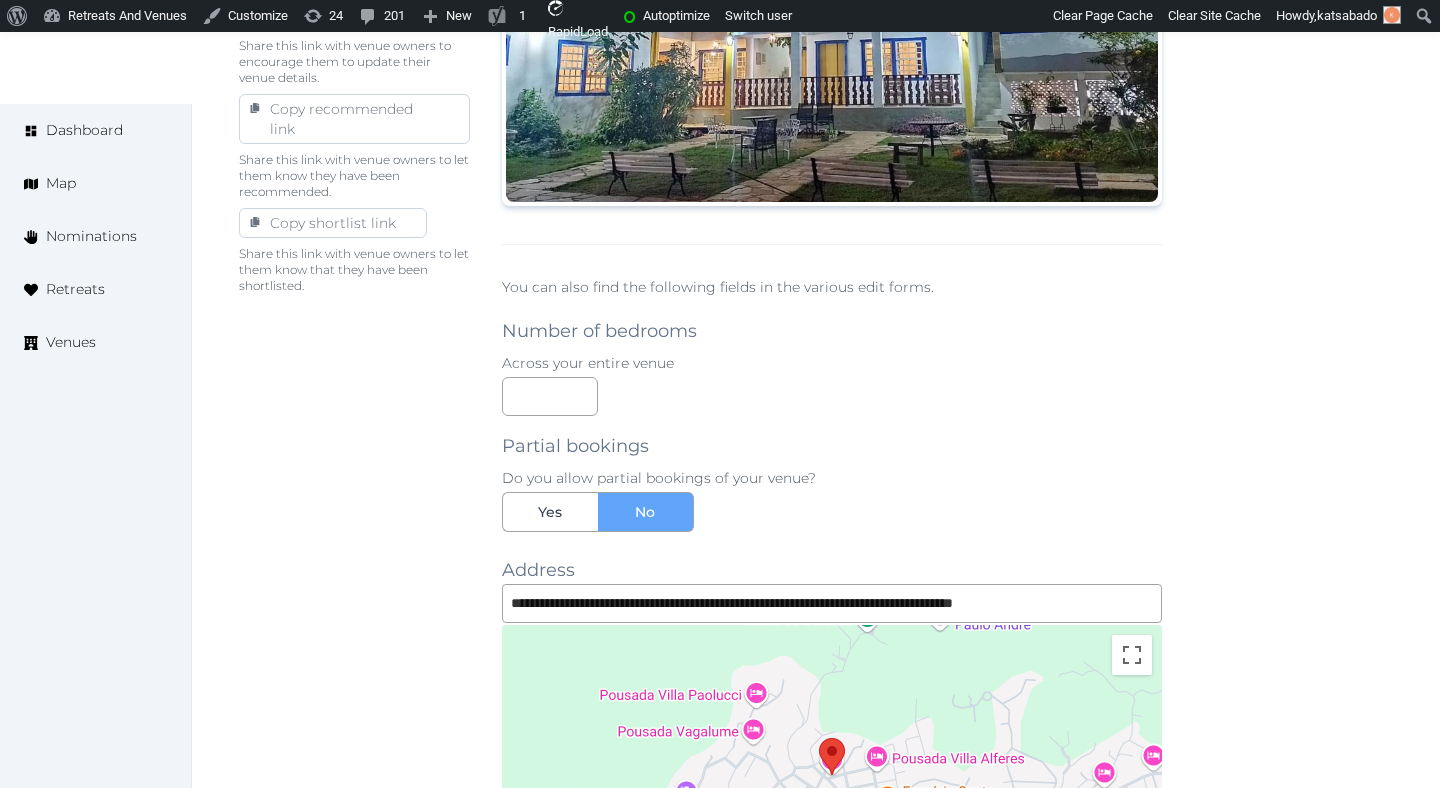 type on "**" 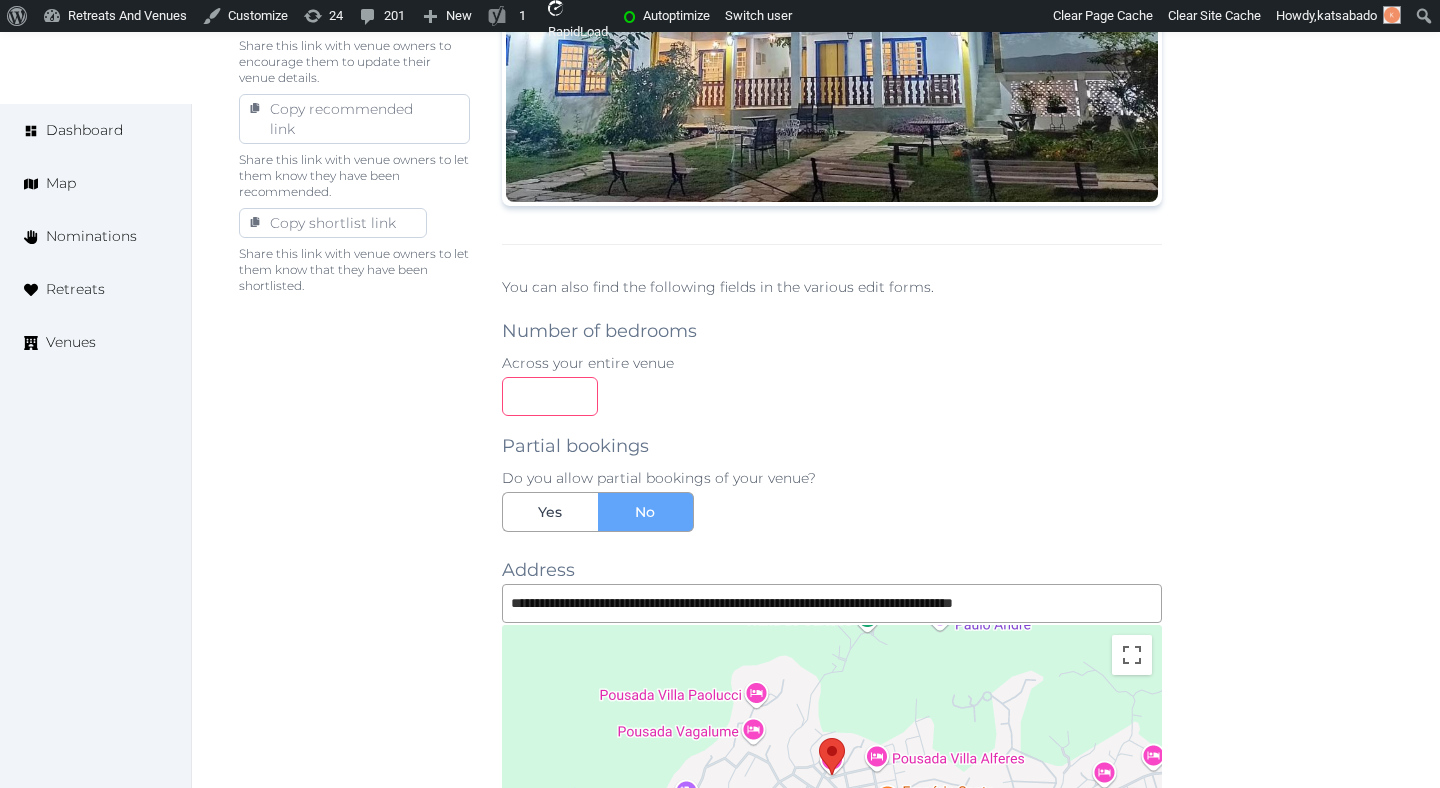 click on "*" at bounding box center (550, 396) 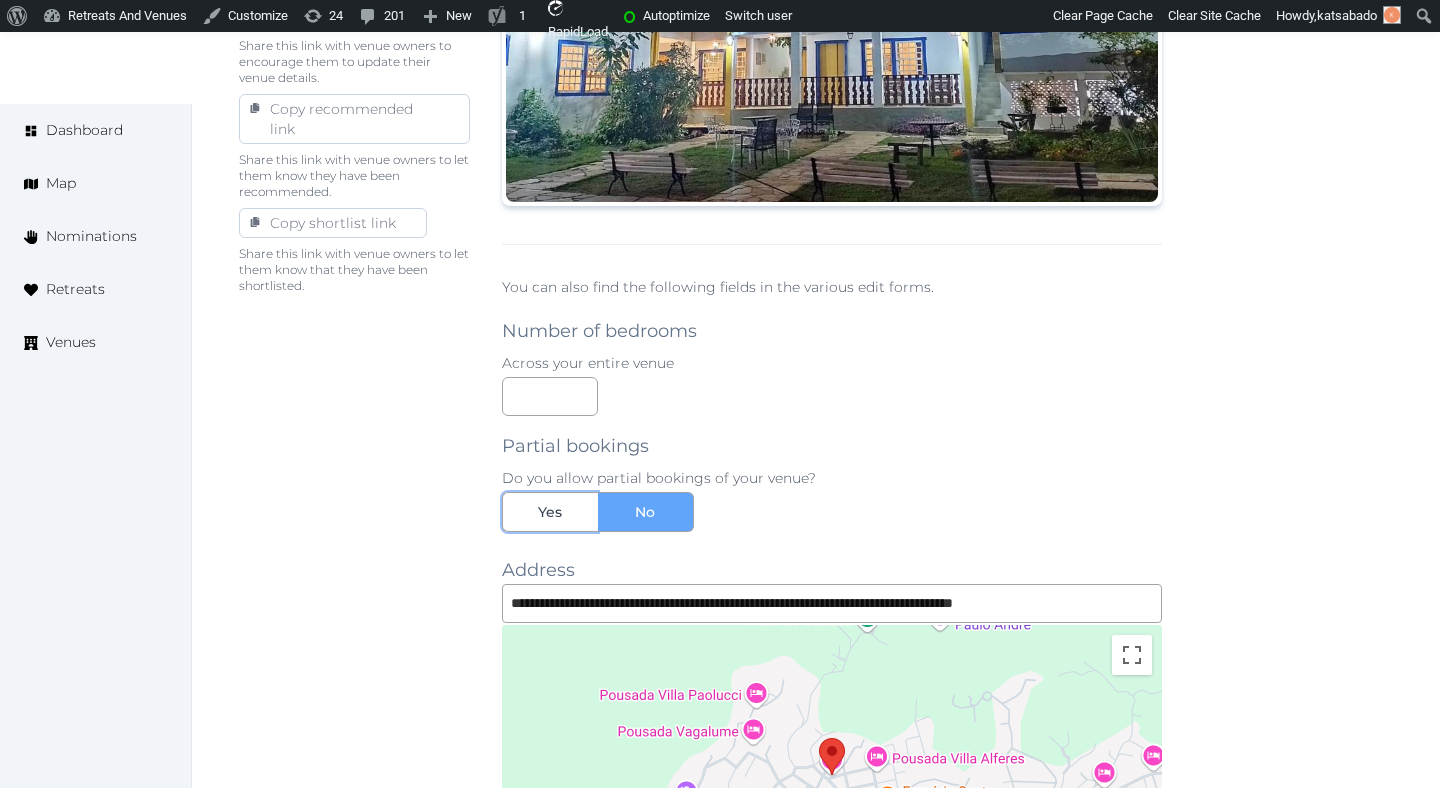 click on "Yes" at bounding box center [550, 512] 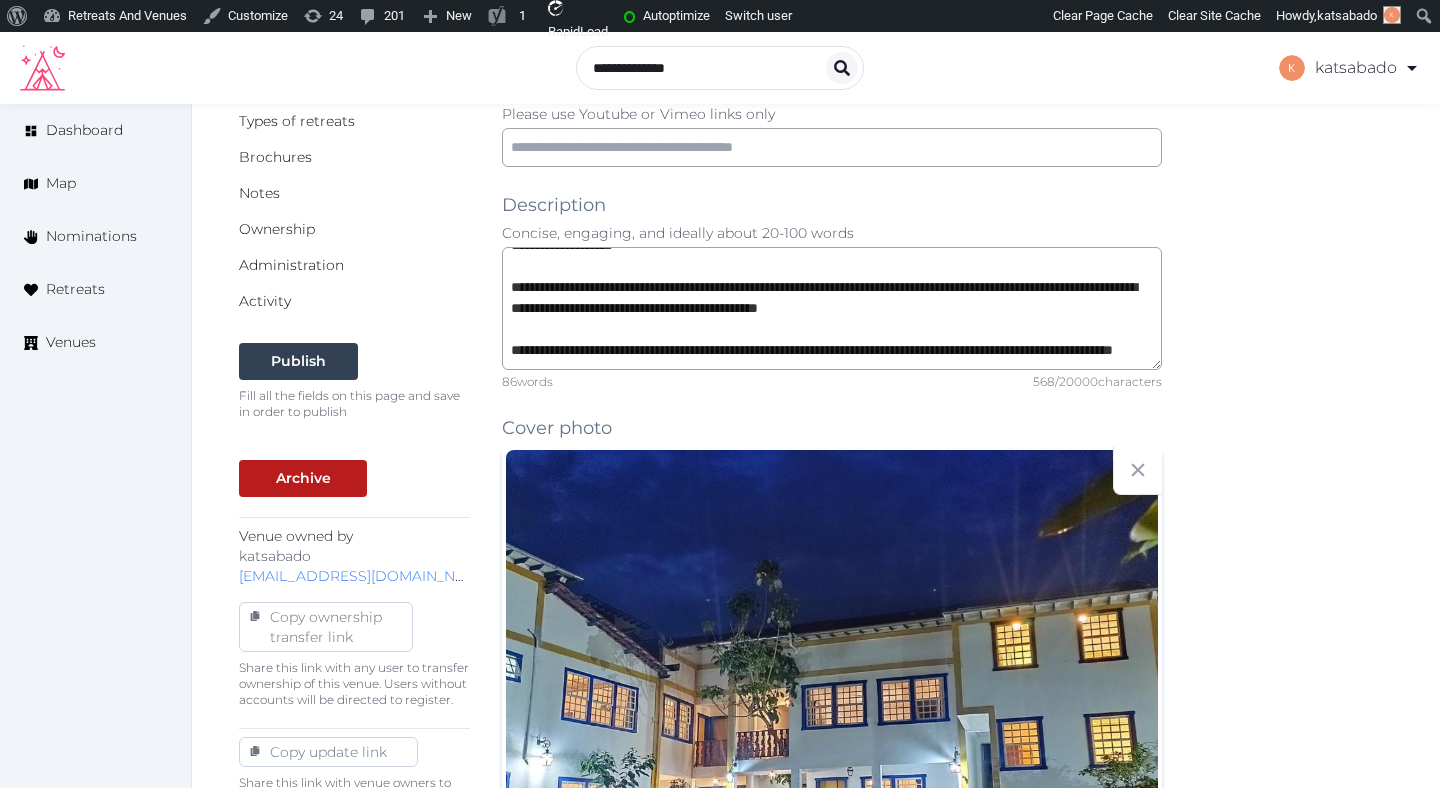 scroll, scrollTop: 486, scrollLeft: 0, axis: vertical 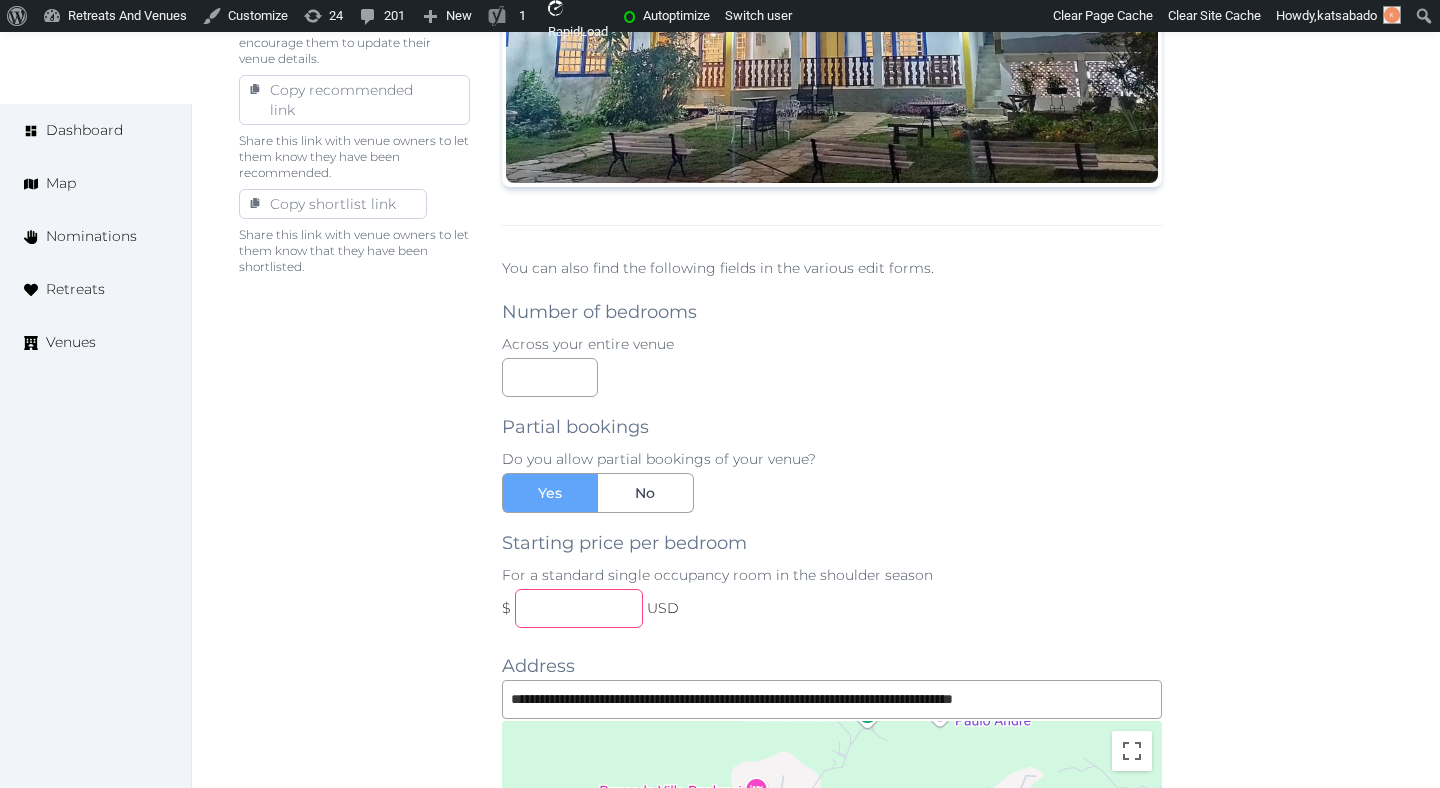 click at bounding box center [579, 608] 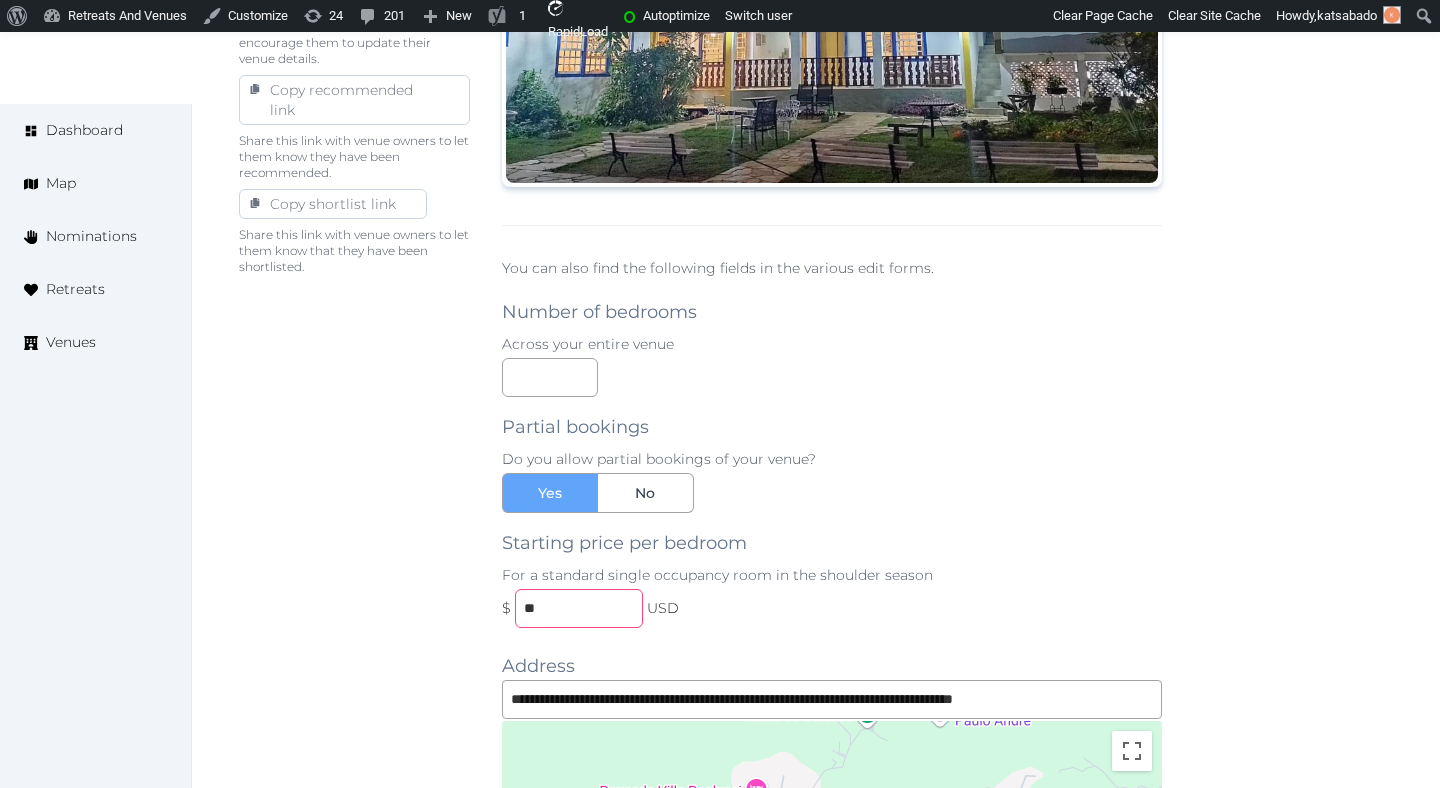 type on "**" 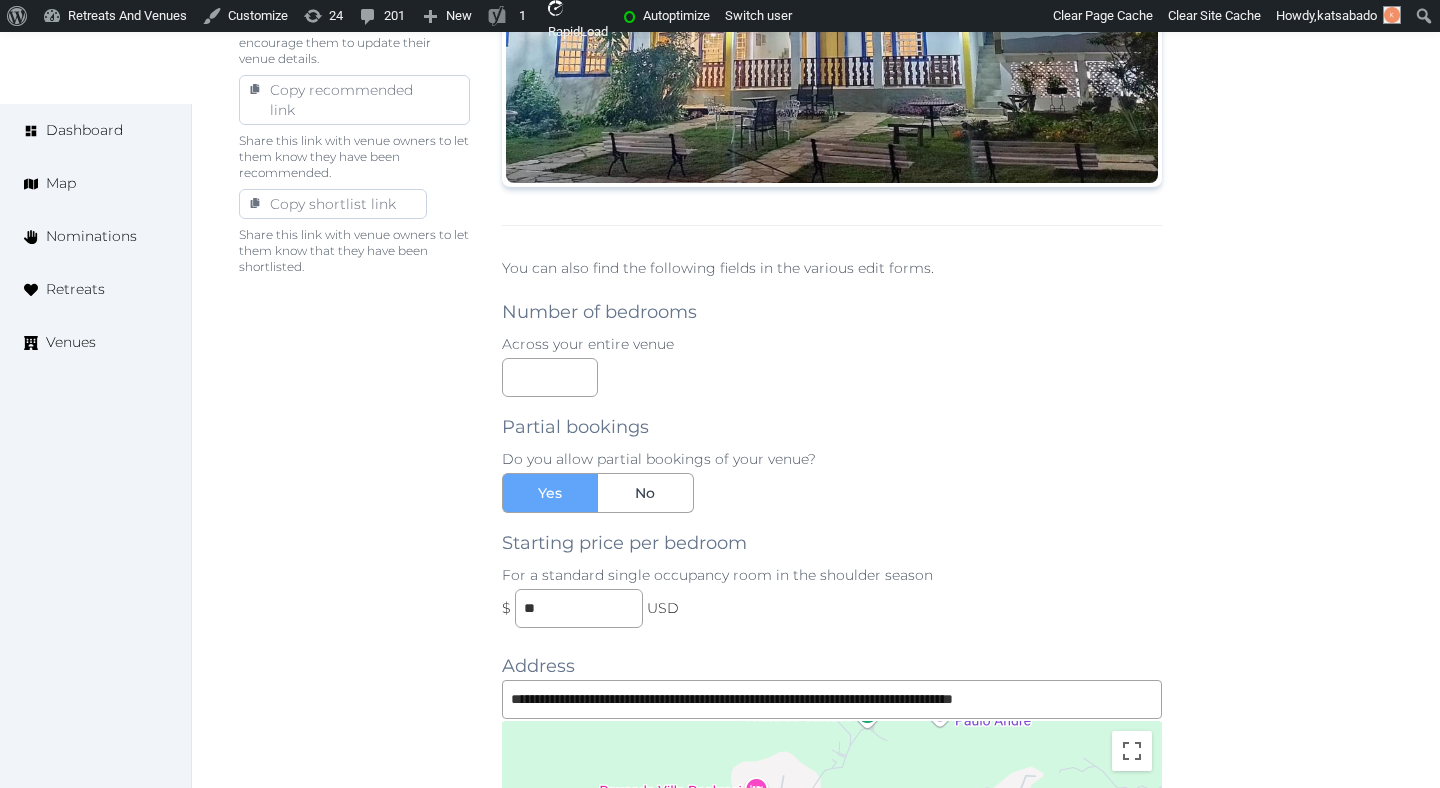 click on "Basic details Pricing and policies Retreat spaces Meeting spaces Accommodations Amenities Food and dining Activities and experiences Location Environment Types of retreats Brochures Notes Ownership Administration Activity Publish Fill all the fields on this page and save in order to   publish Archive Venue owned by katsabado katbagbagay@yahoo.com Copy ownership transfer link Share this link with any user to transfer ownership of this venue. Users without accounts will be directed to register. Copy update link Share this link with venue owners to encourage them to update their venue details. Copy recommended link Share this link with venue owners to let them know they have been recommended. Copy shortlist link Share this link with venue owners to let them know that they have been shortlisted." at bounding box center [354, 335] 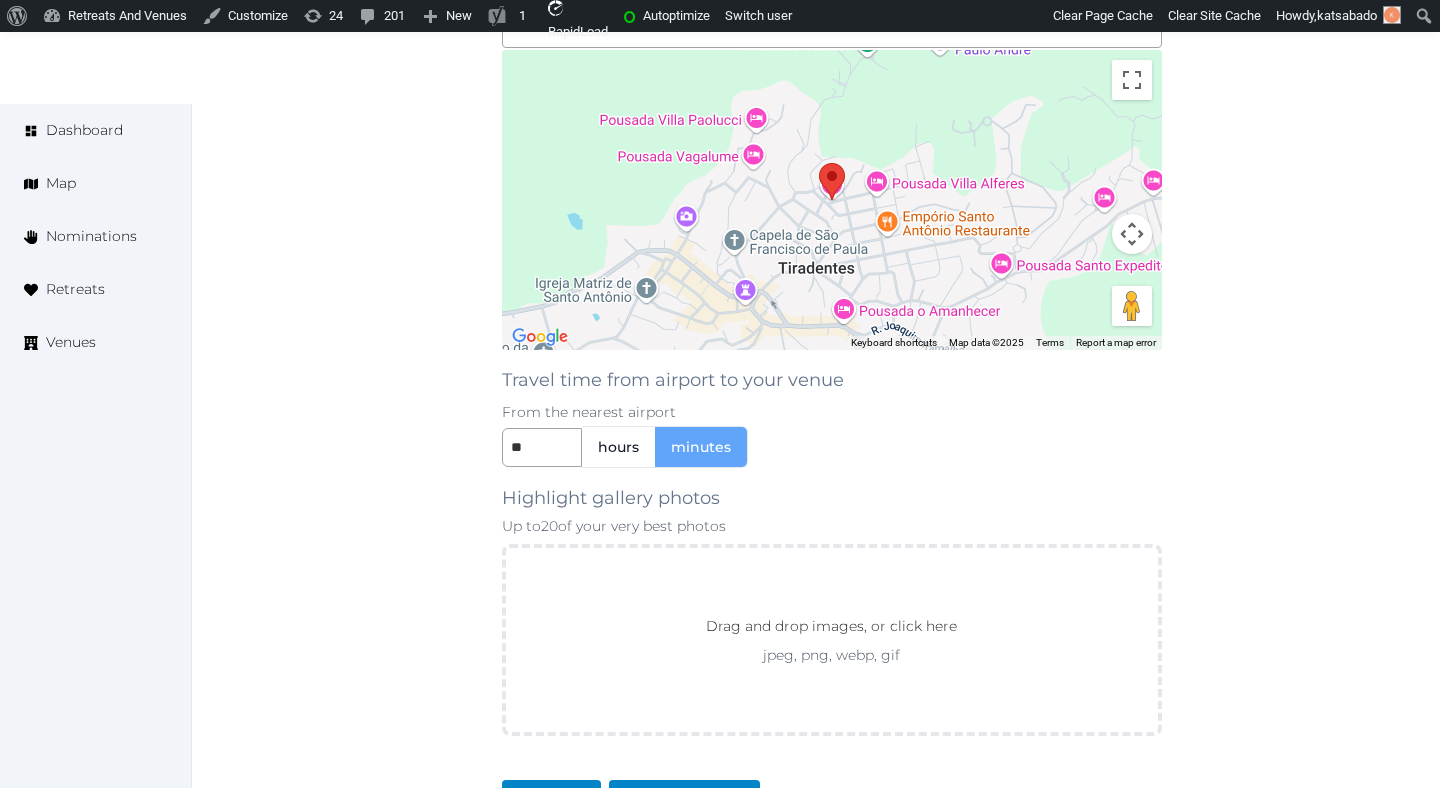 scroll, scrollTop: 1927, scrollLeft: 0, axis: vertical 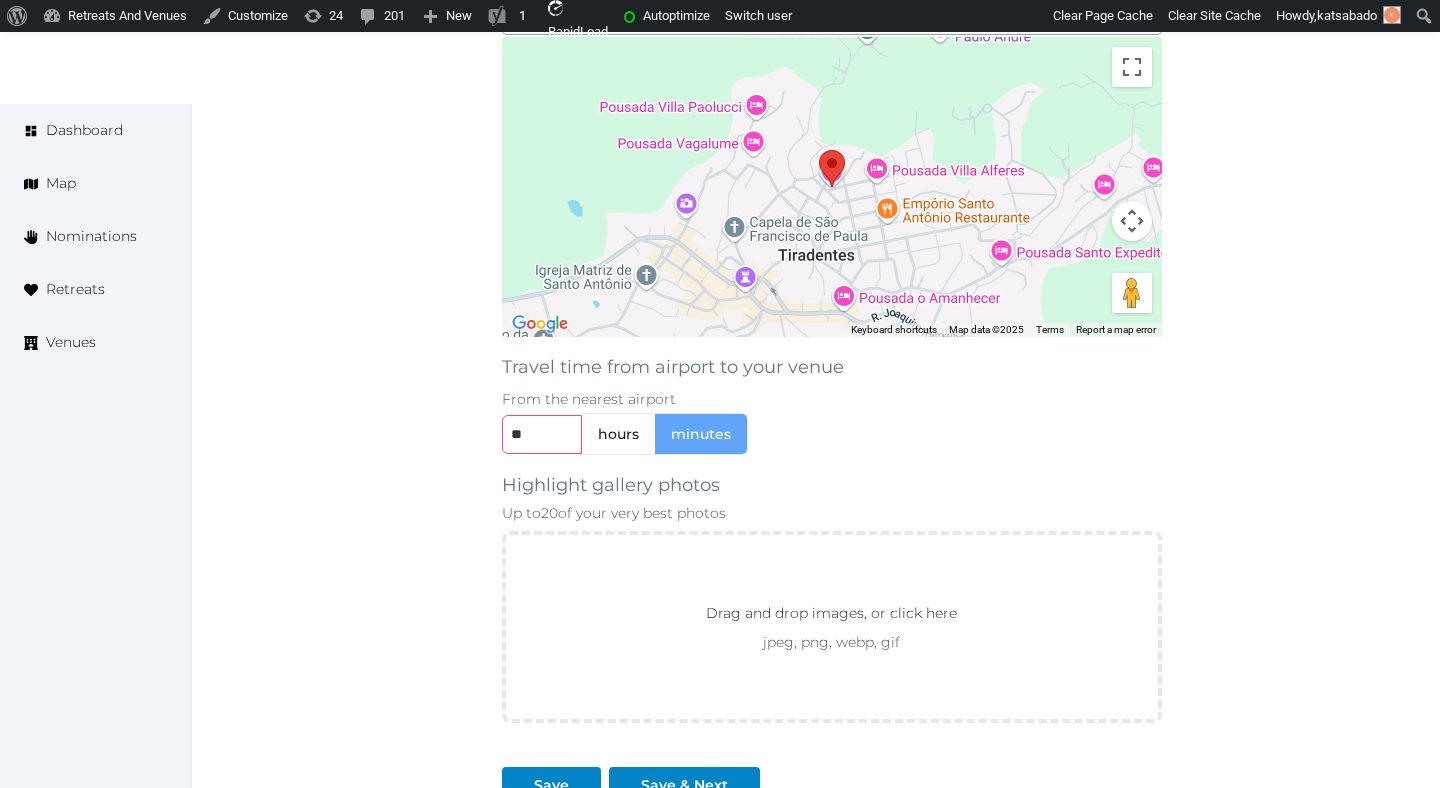 click on "**" at bounding box center [542, 434] 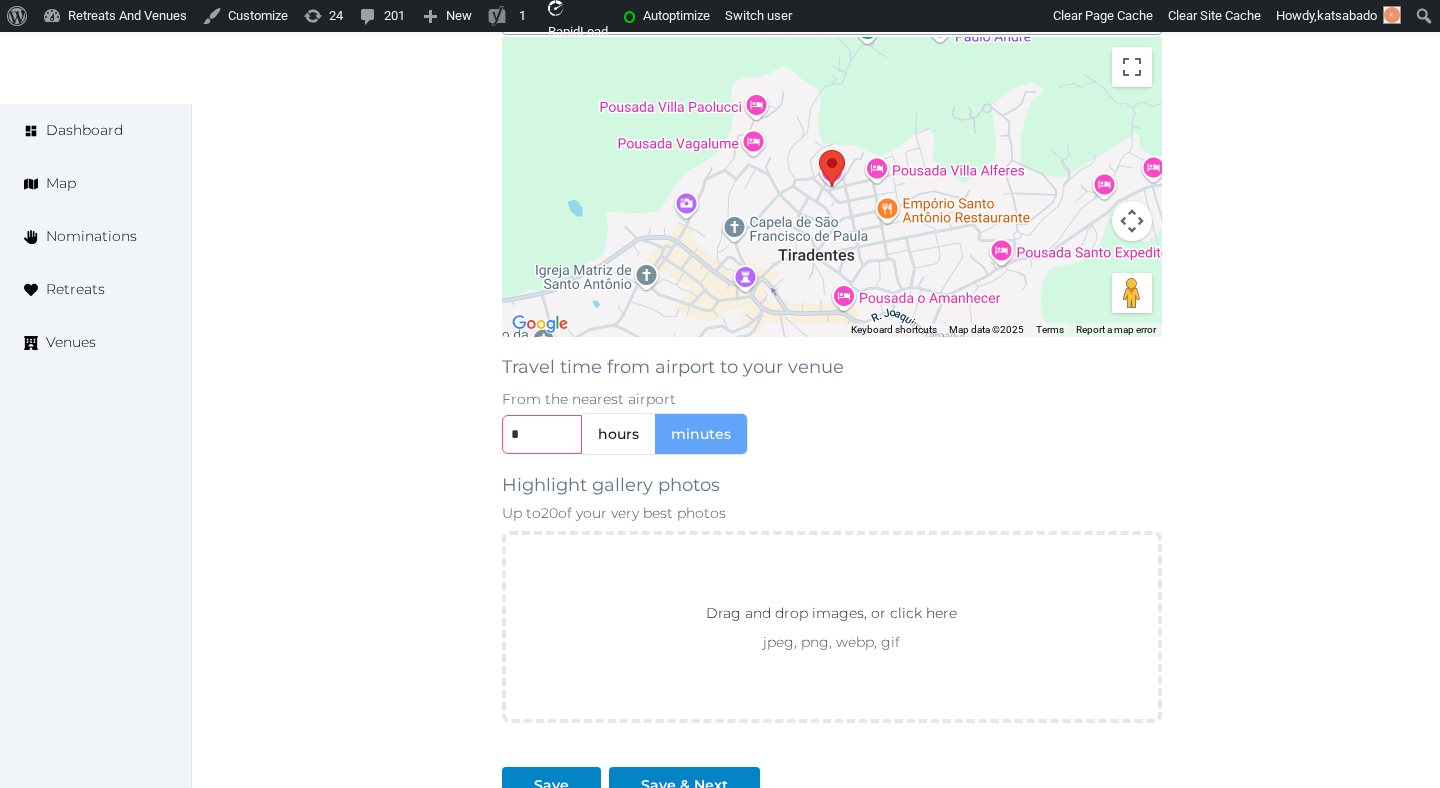 type on "*" 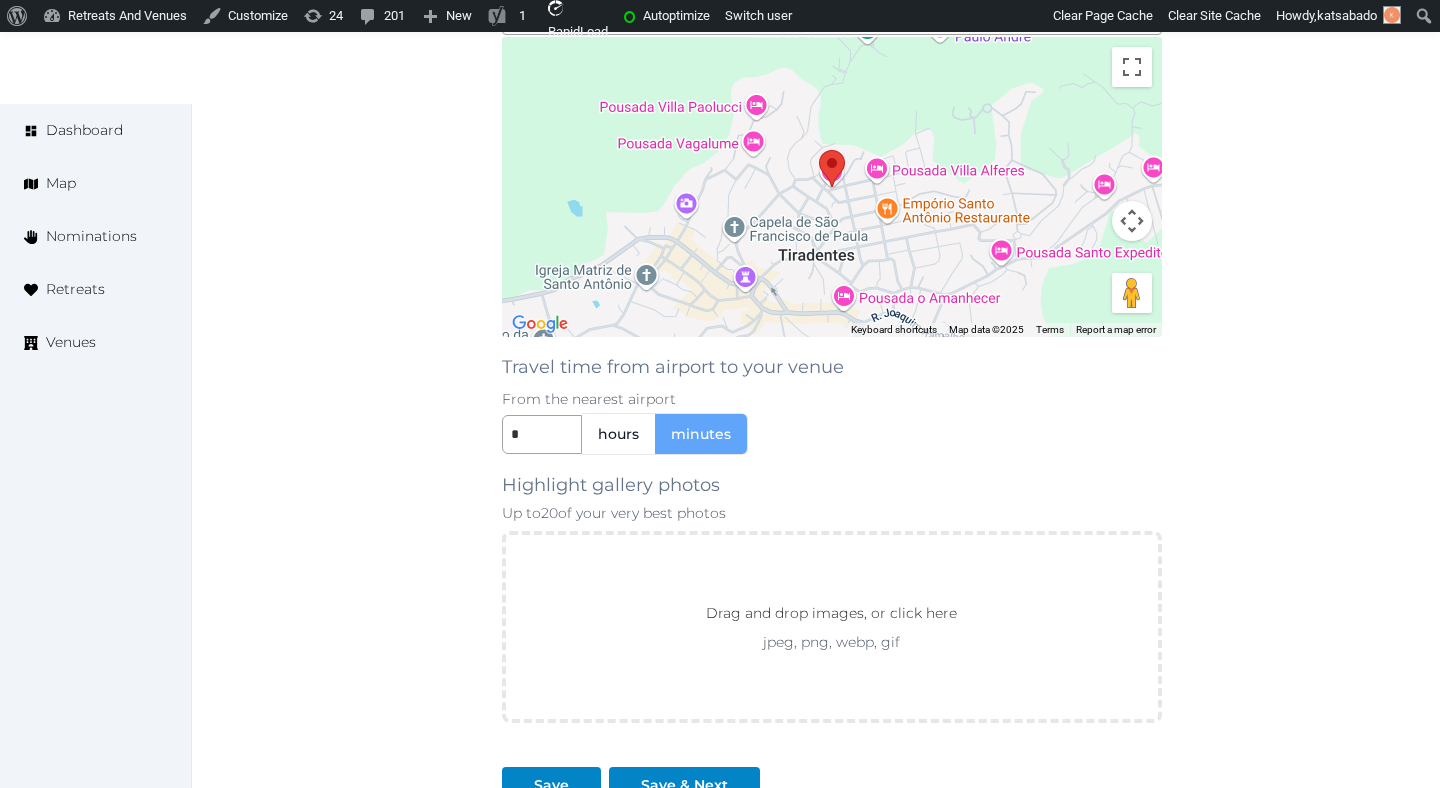 click on "hours" at bounding box center (618, 434) 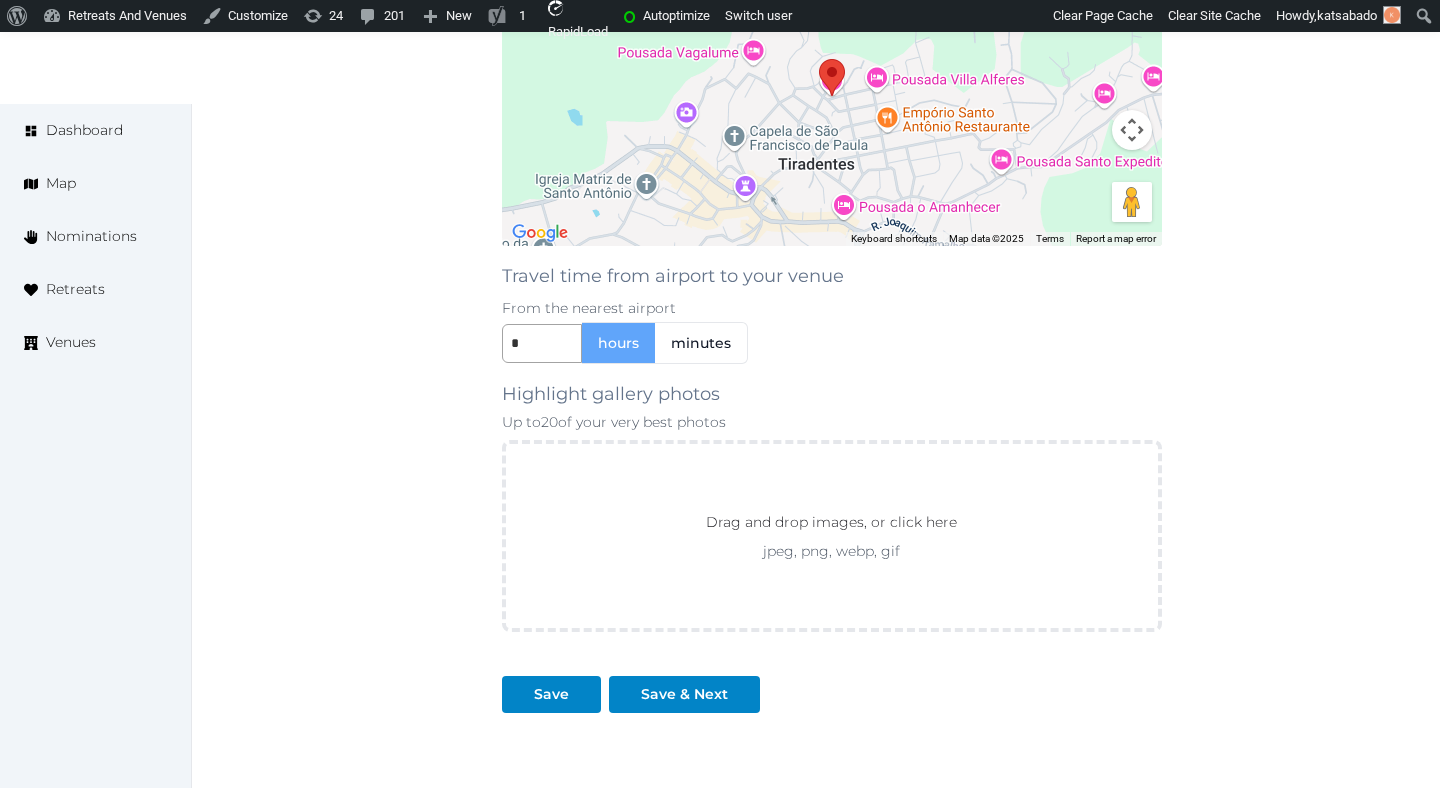 scroll, scrollTop: 2121, scrollLeft: 0, axis: vertical 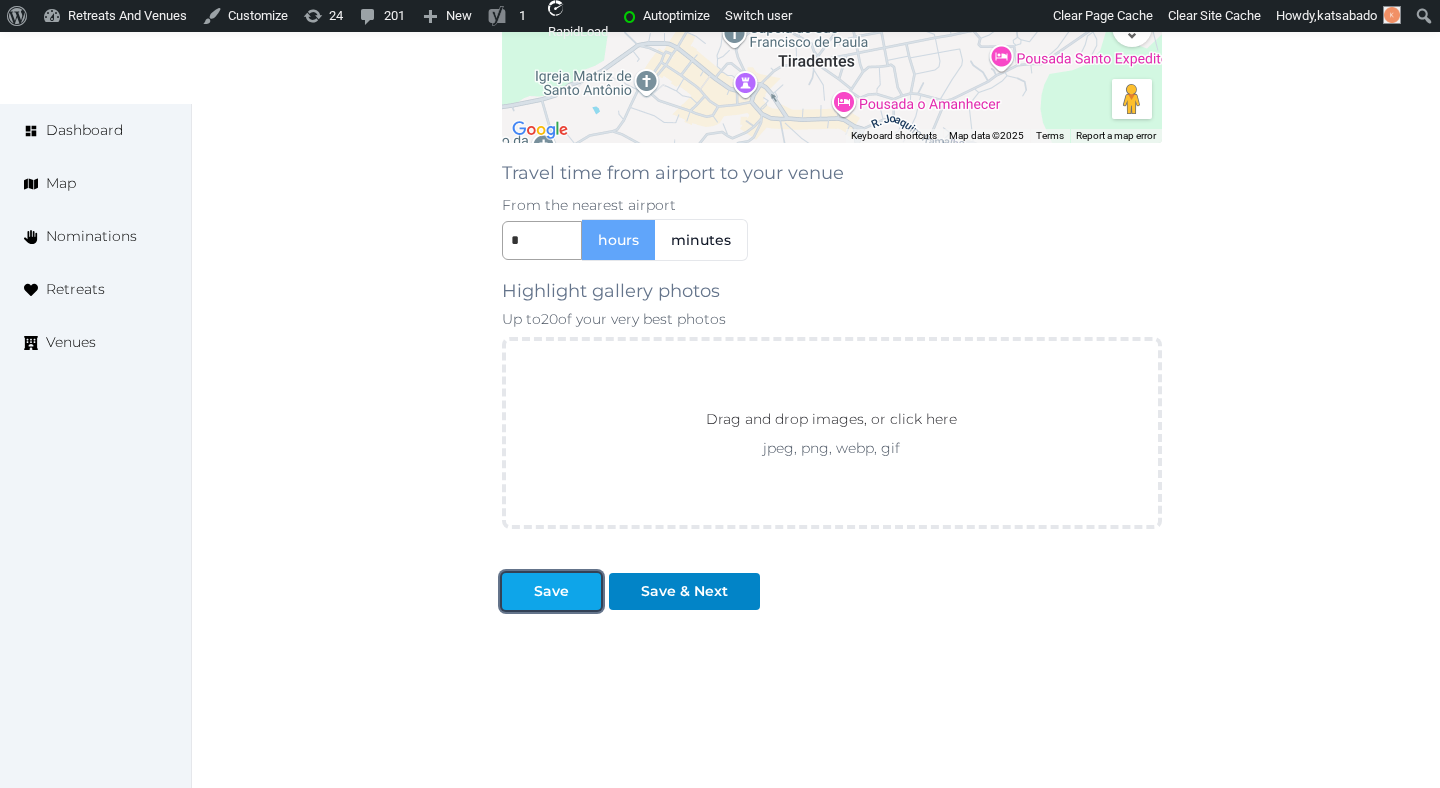click at bounding box center [518, 591] 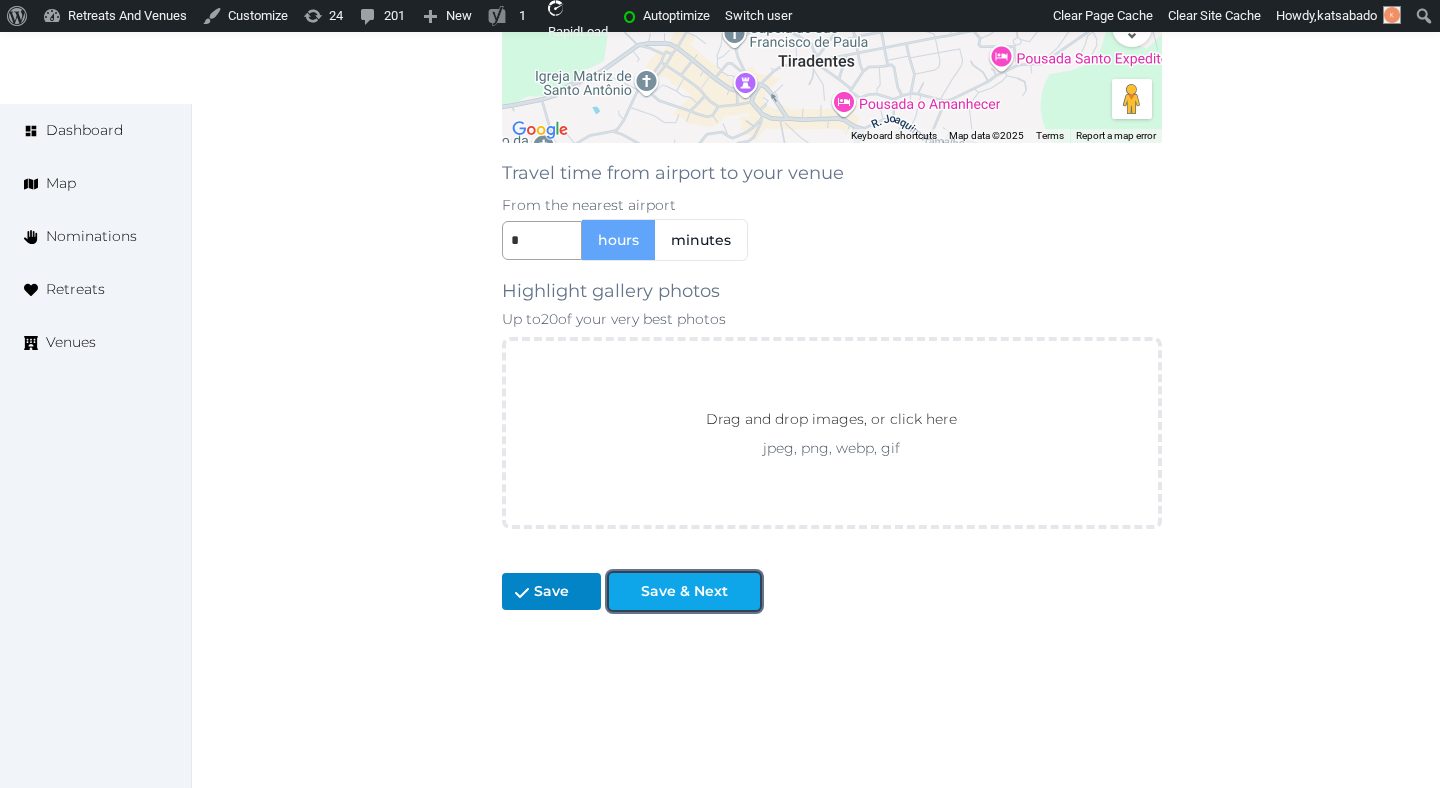 click on "Save & Next" at bounding box center (684, 591) 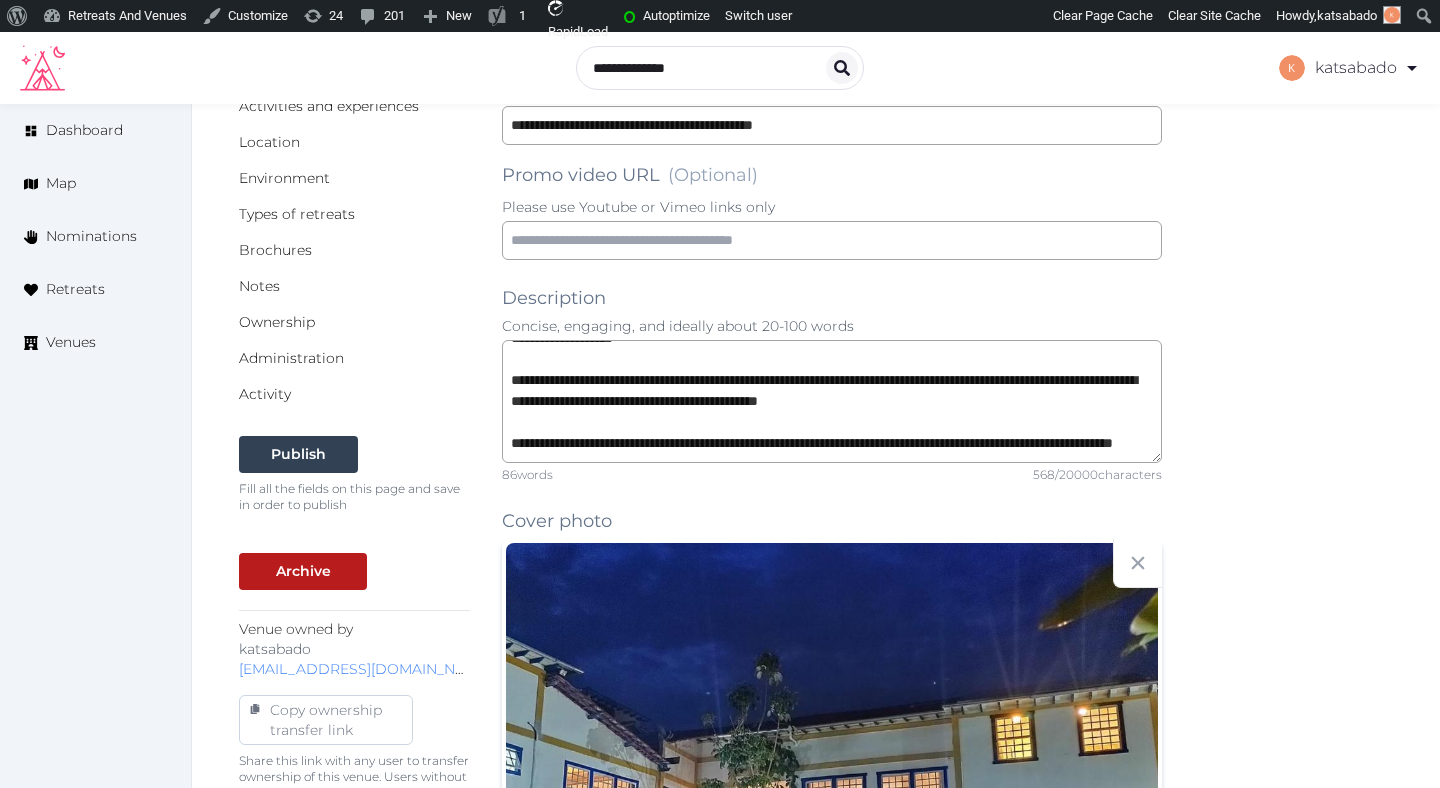 scroll, scrollTop: 322, scrollLeft: 0, axis: vertical 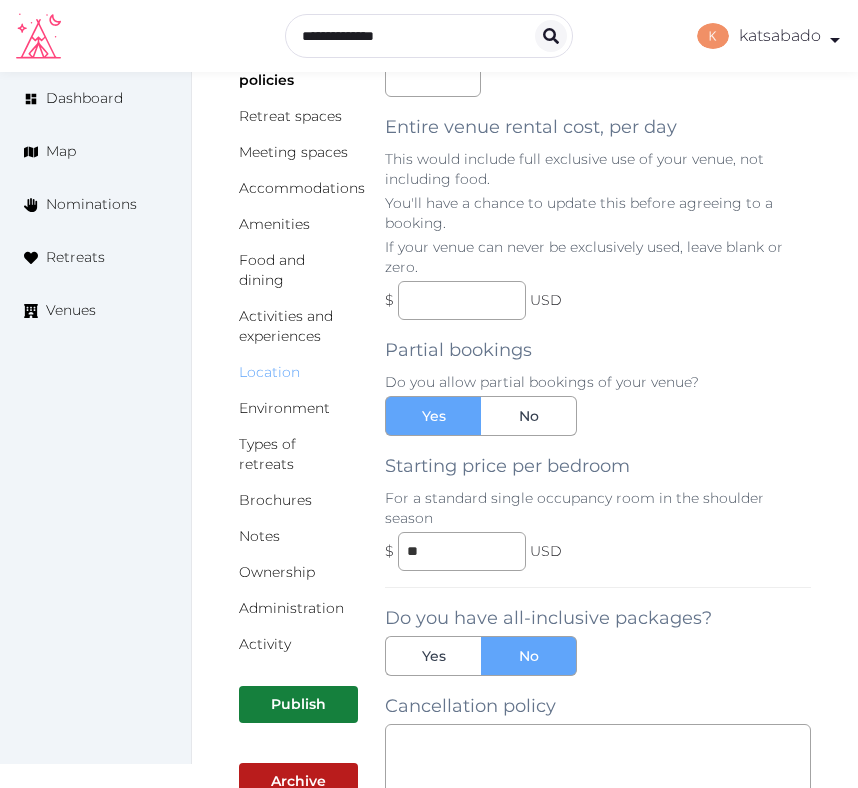click on "Location" at bounding box center (269, 372) 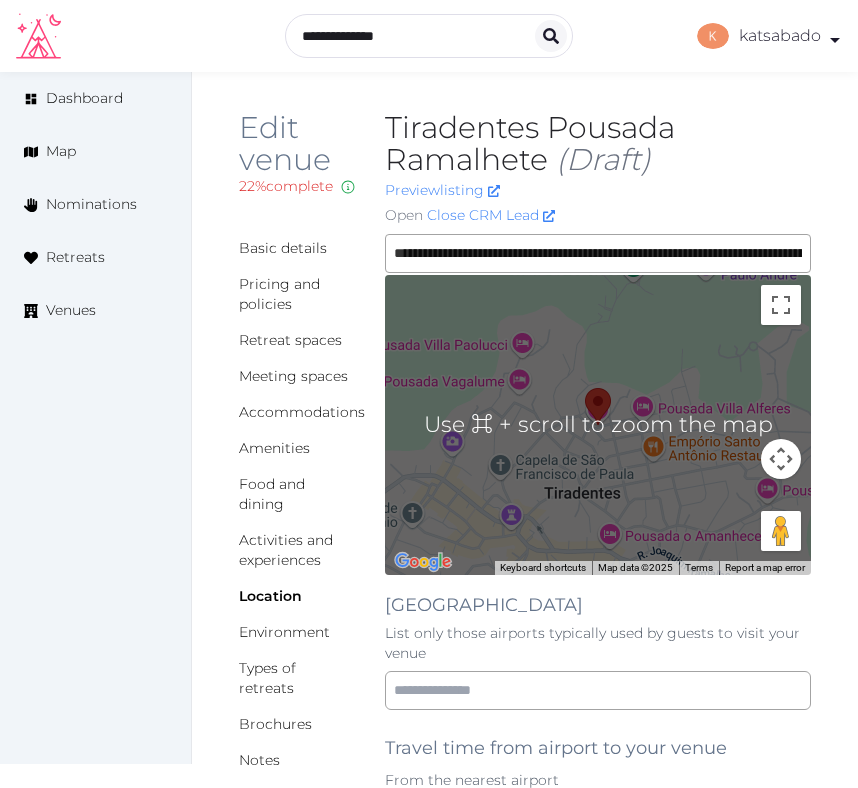 scroll, scrollTop: 168, scrollLeft: 0, axis: vertical 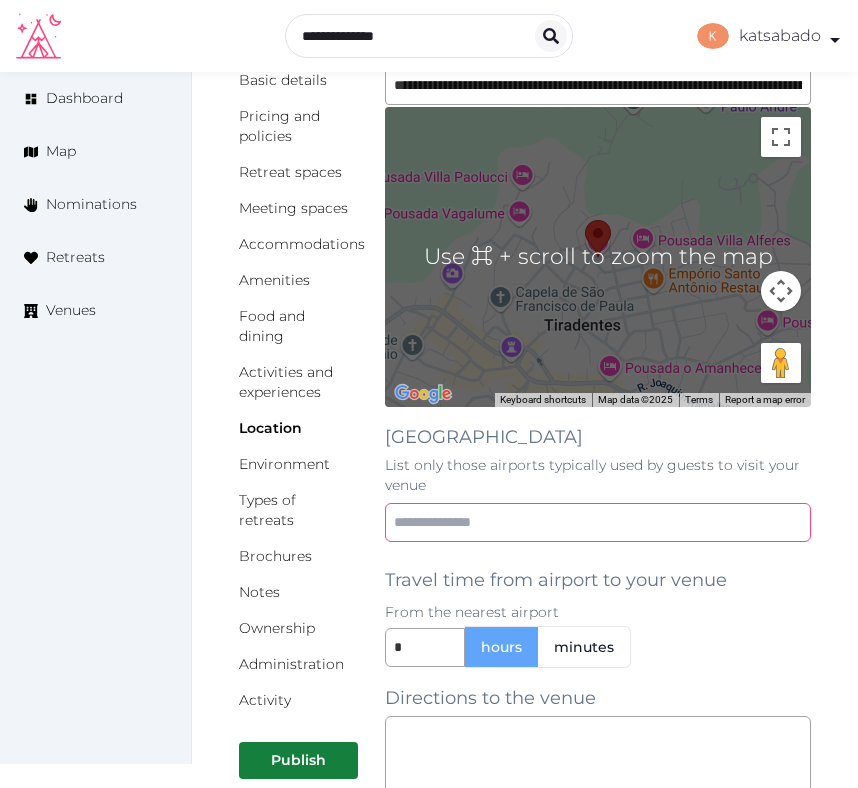 click at bounding box center (598, 522) 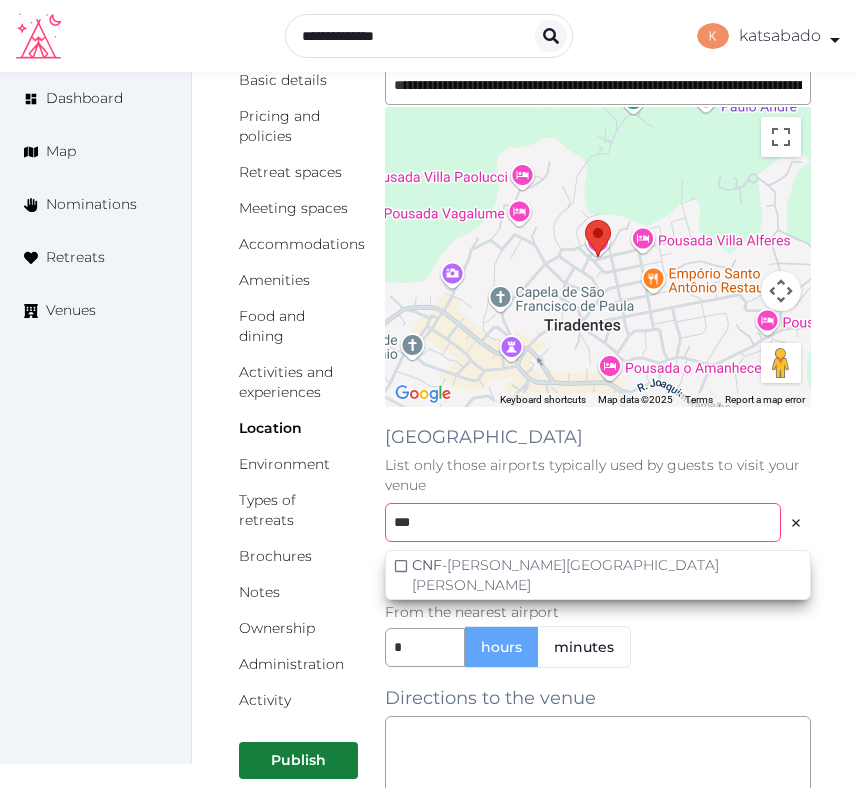 type on "***" 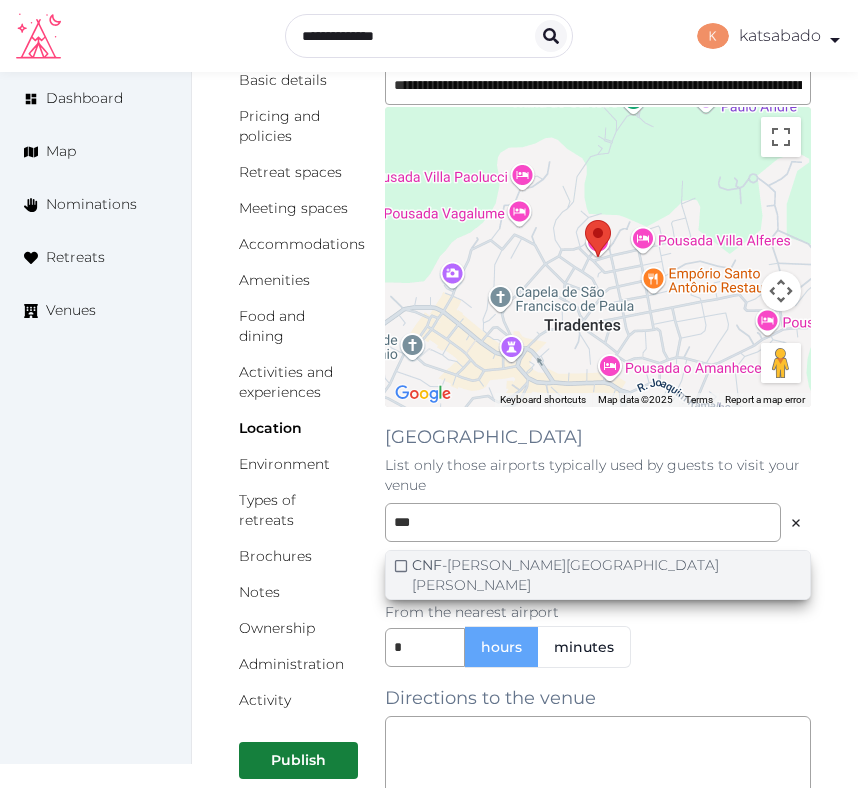 click on "CNF  -  [PERSON_NAME][GEOGRAPHIC_DATA][PERSON_NAME]" at bounding box center [607, 575] 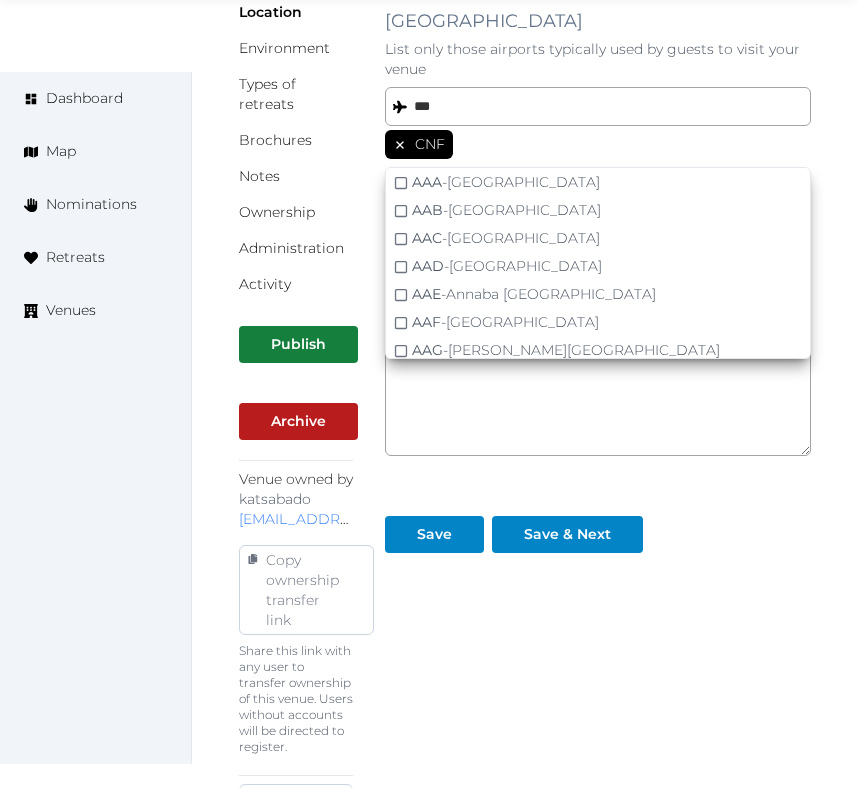 scroll, scrollTop: 606, scrollLeft: 0, axis: vertical 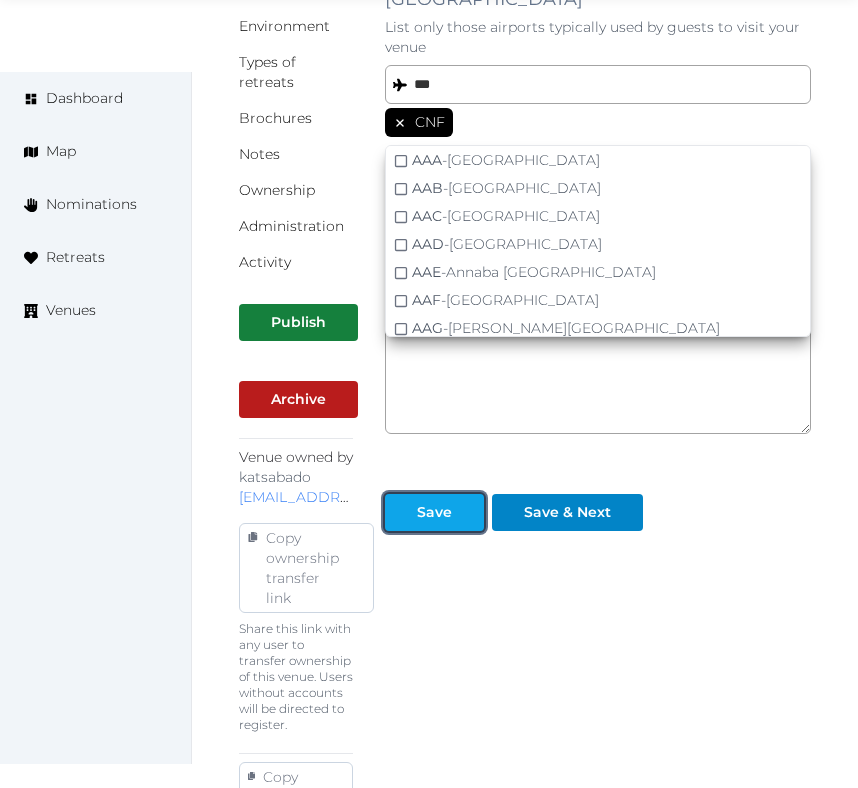 click on "Save" at bounding box center [434, 512] 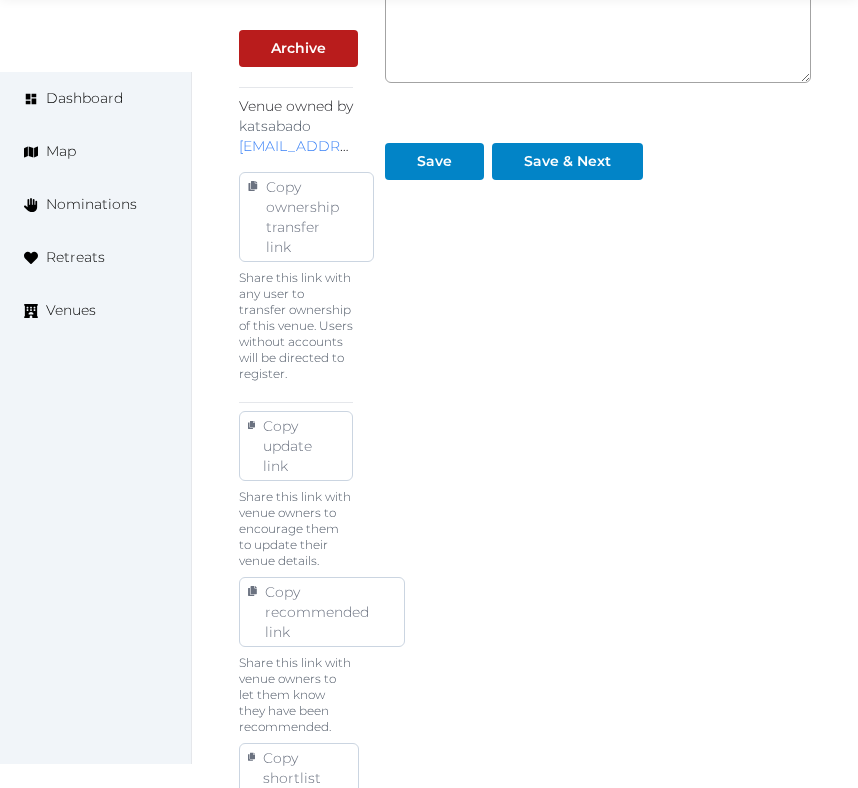 scroll, scrollTop: 976, scrollLeft: 0, axis: vertical 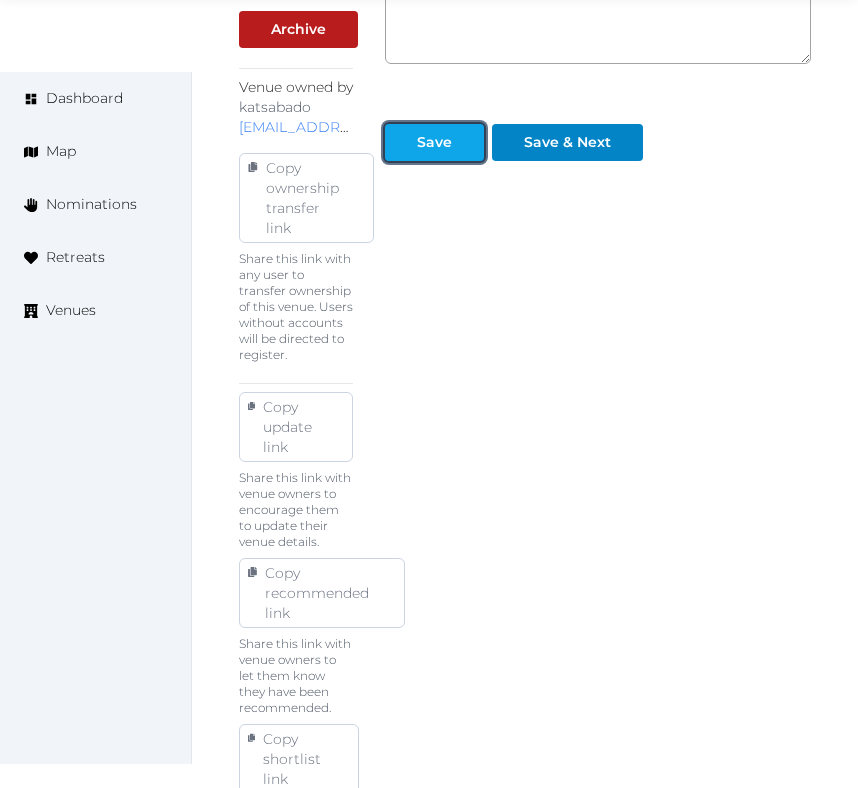 click on "Save" at bounding box center [434, 142] 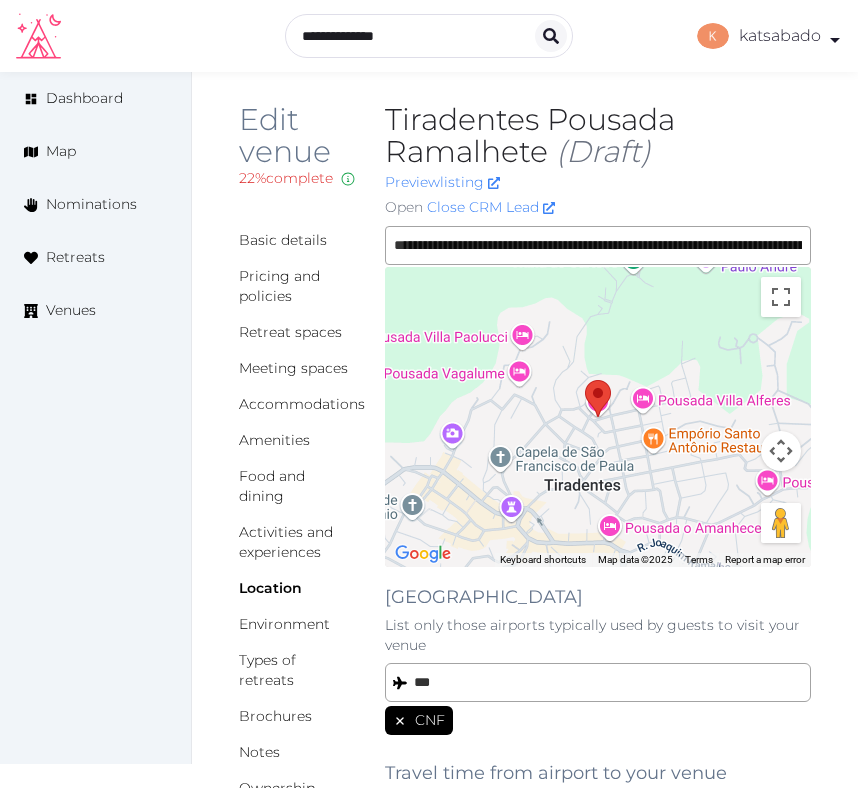 scroll, scrollTop: 0, scrollLeft: 0, axis: both 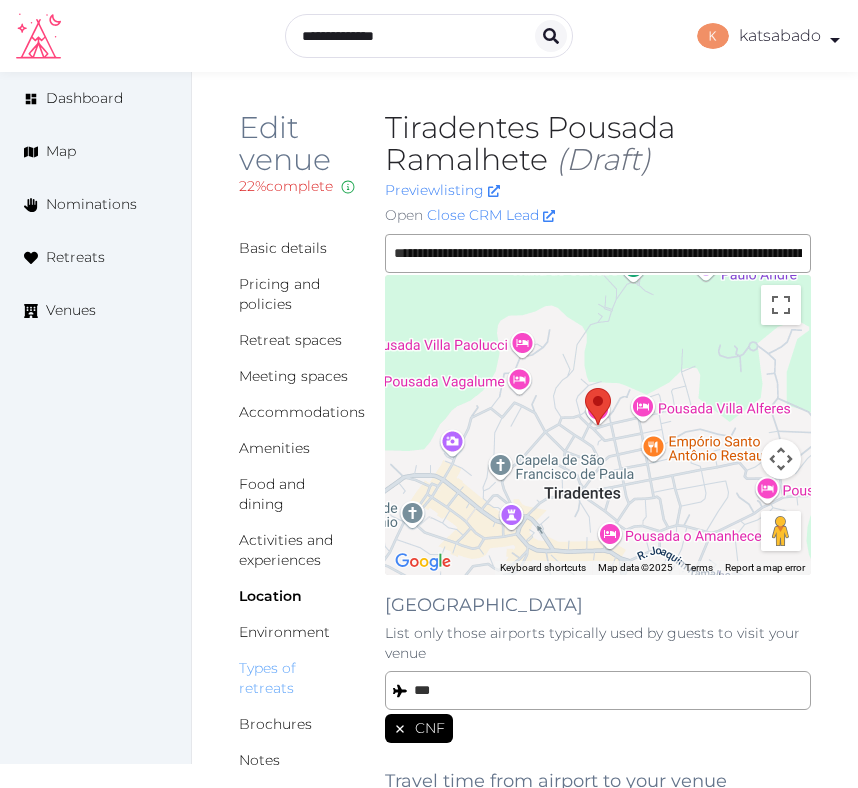 click on "Types of retreats" at bounding box center [267, 678] 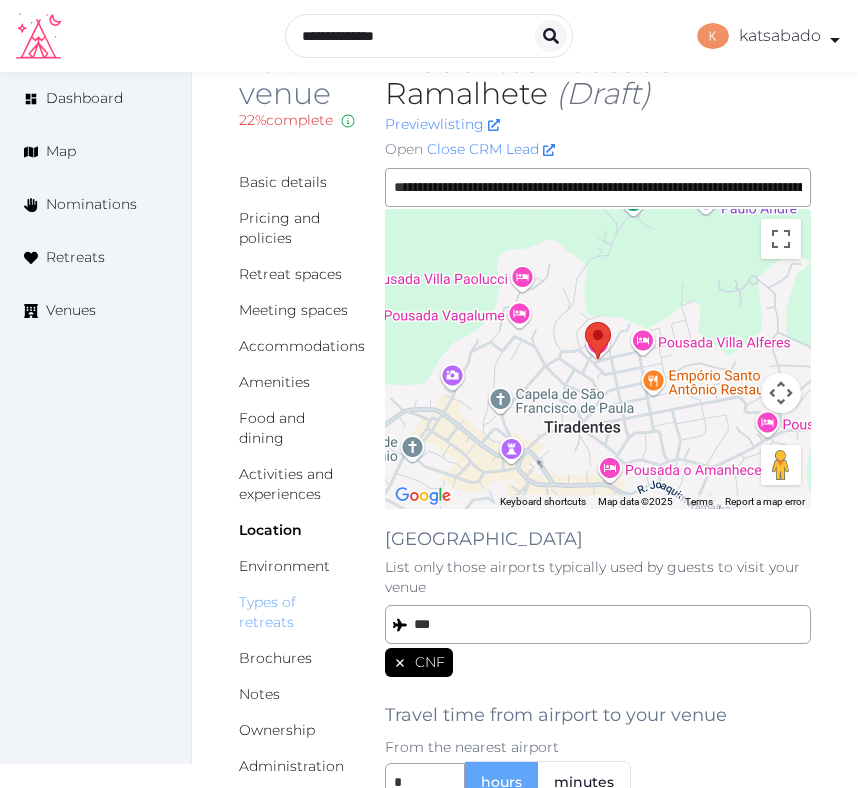 scroll, scrollTop: 69, scrollLeft: 0, axis: vertical 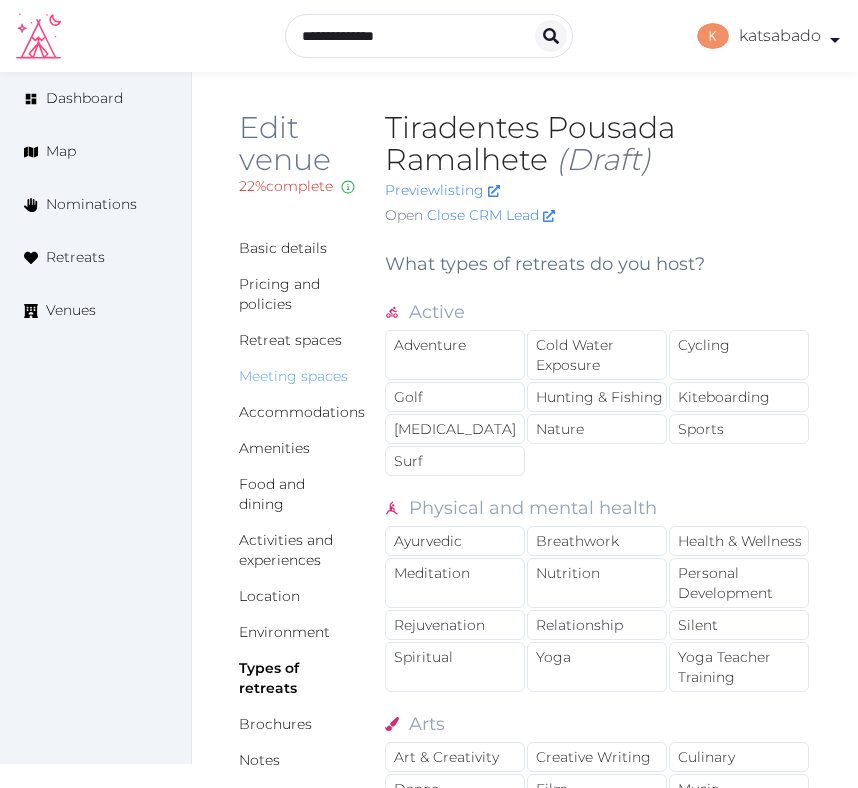 click on "Meeting spaces" at bounding box center (293, 376) 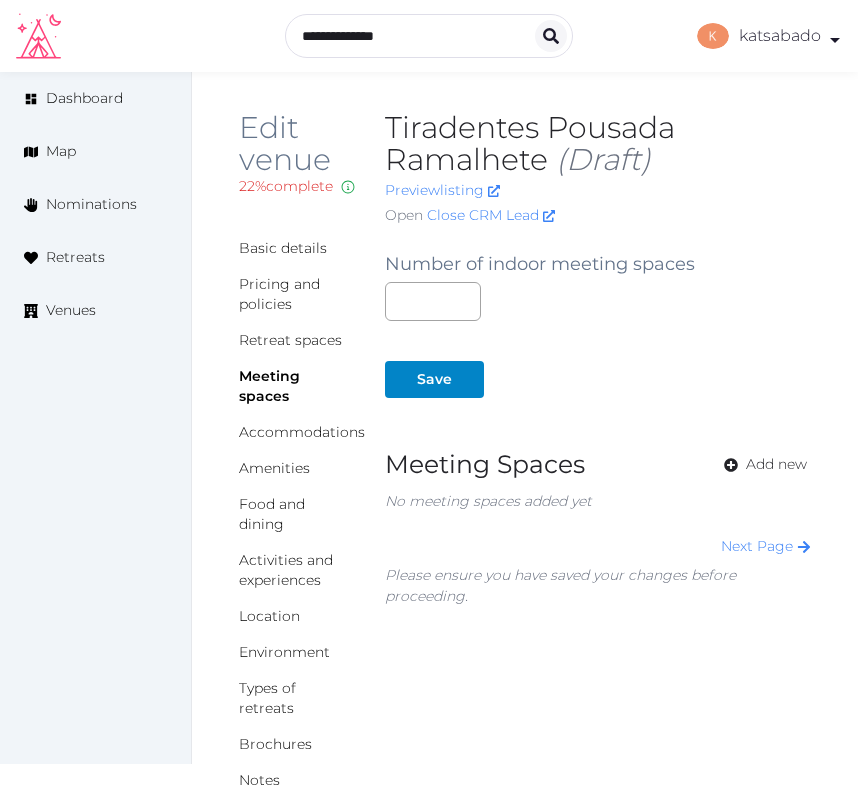 scroll, scrollTop: 0, scrollLeft: 0, axis: both 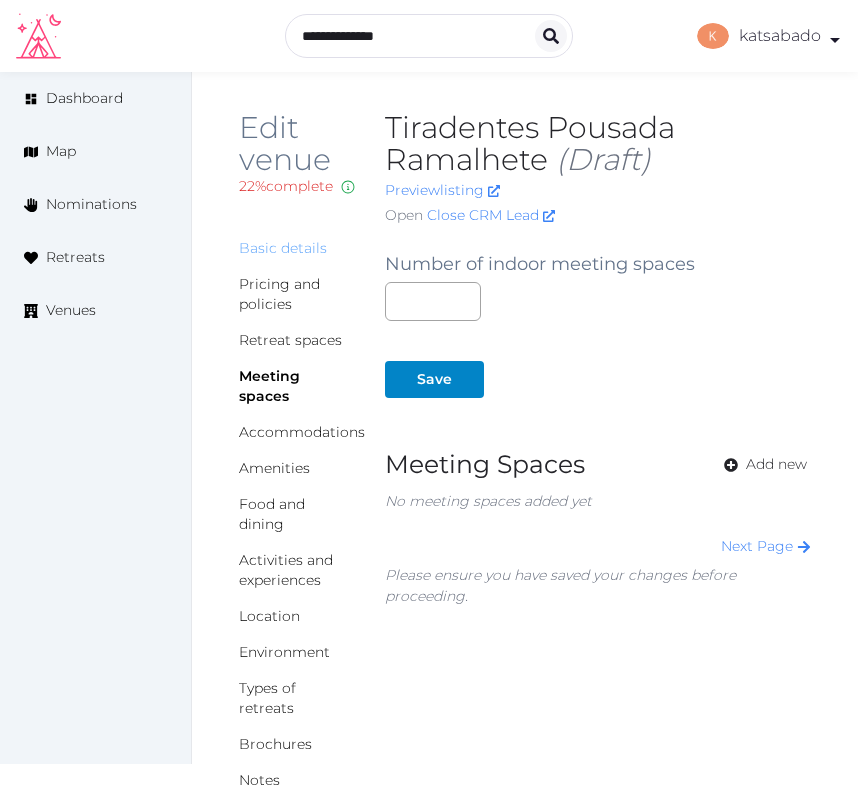 click on "Basic details" at bounding box center [283, 248] 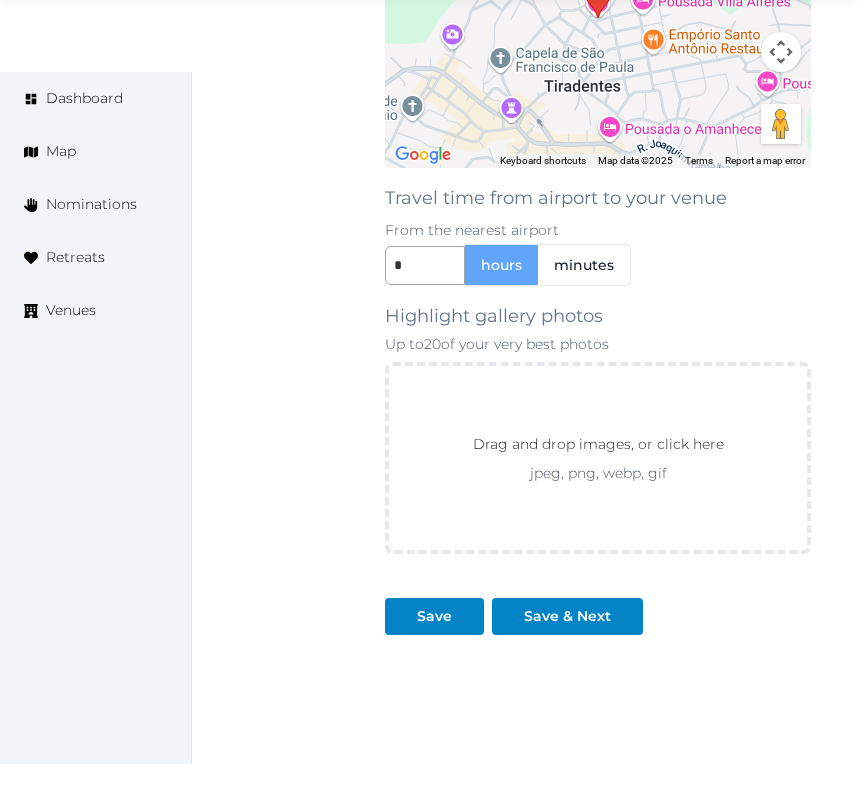 scroll, scrollTop: 1873, scrollLeft: 0, axis: vertical 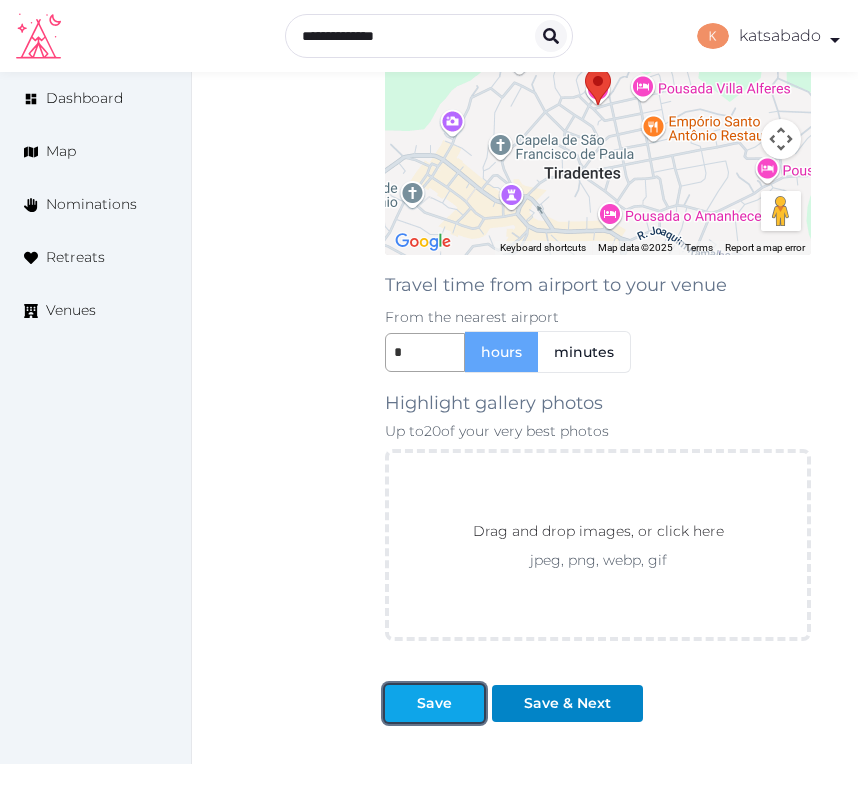 click at bounding box center [468, 703] 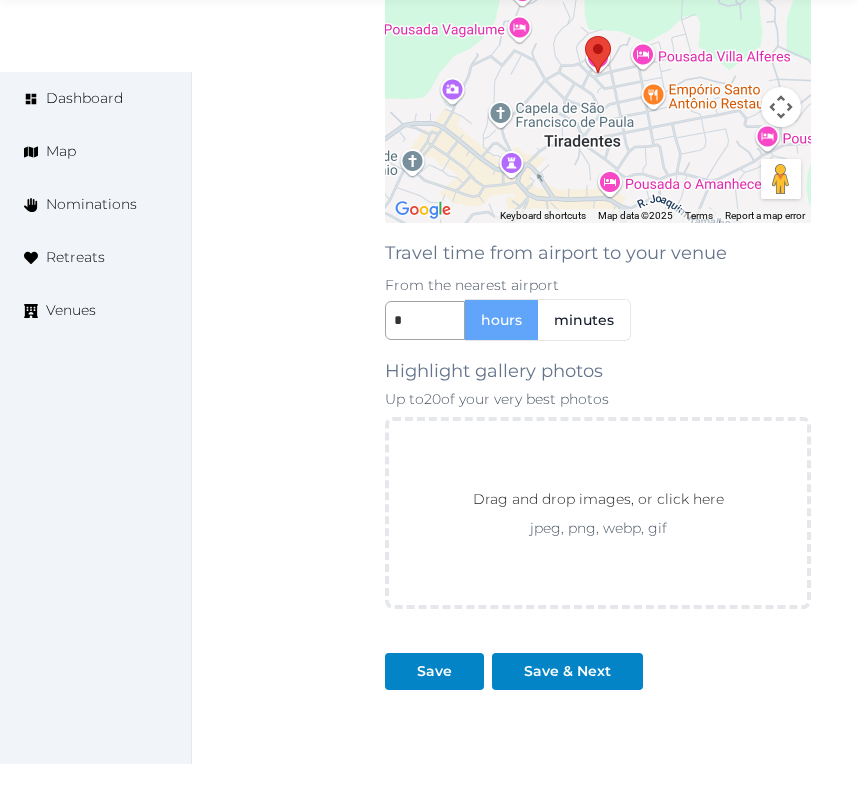 scroll, scrollTop: 1974, scrollLeft: 0, axis: vertical 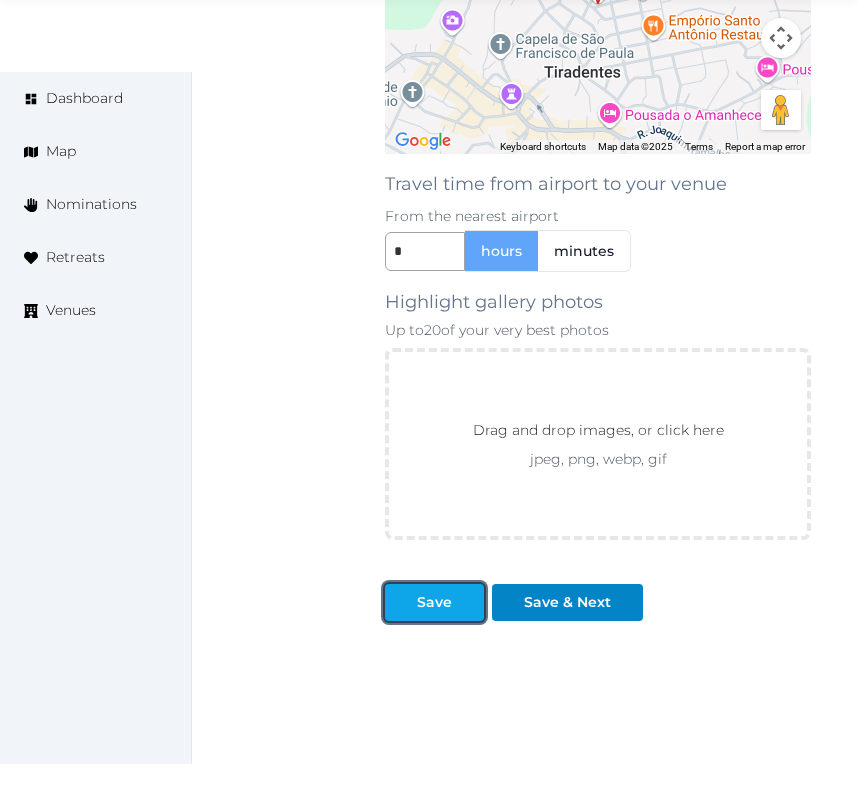 click on "Save" at bounding box center [434, 602] 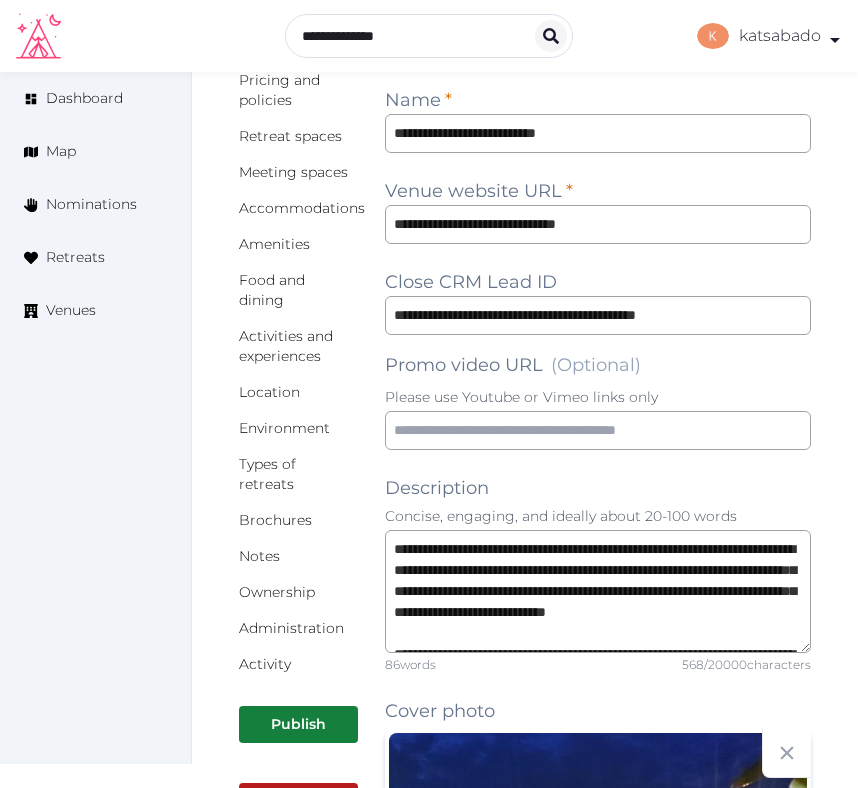 scroll, scrollTop: 282, scrollLeft: 0, axis: vertical 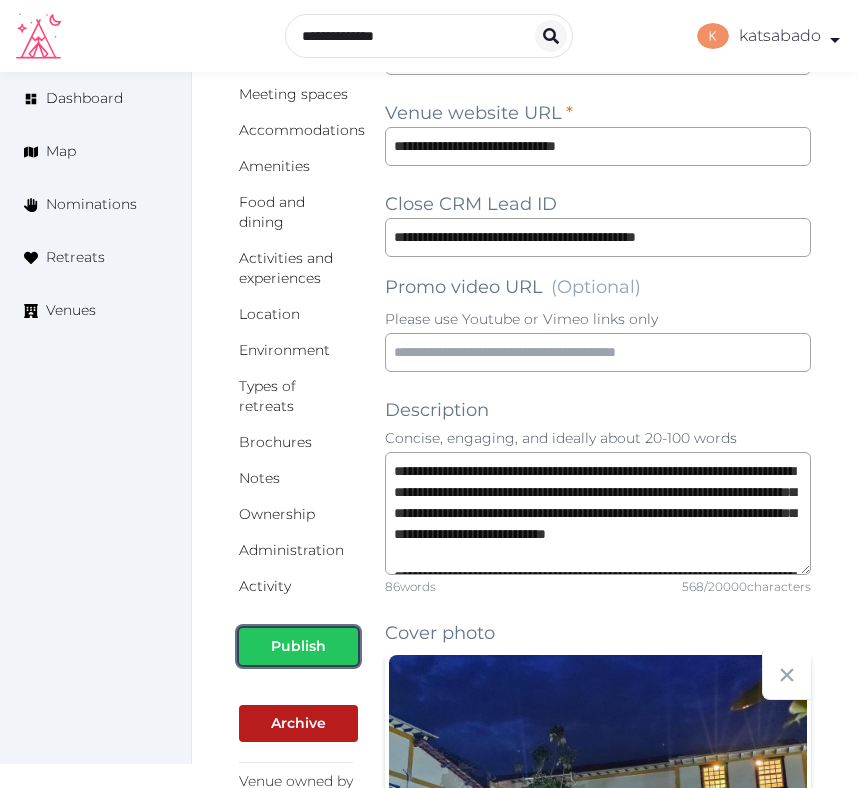 click on "Publish" at bounding box center [298, 646] 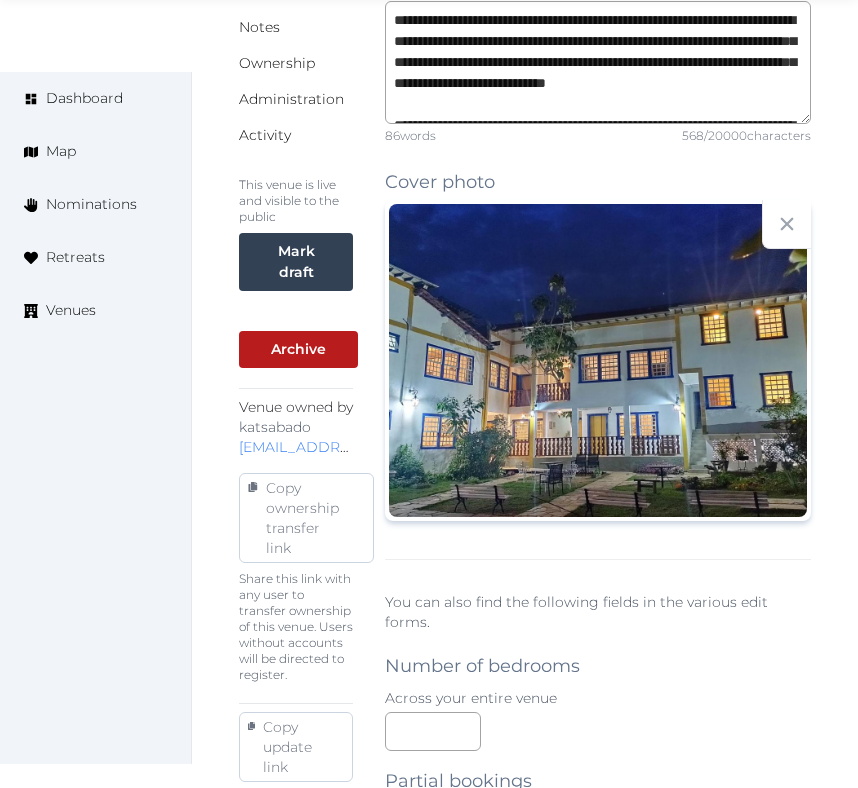 scroll, scrollTop: 738, scrollLeft: 0, axis: vertical 